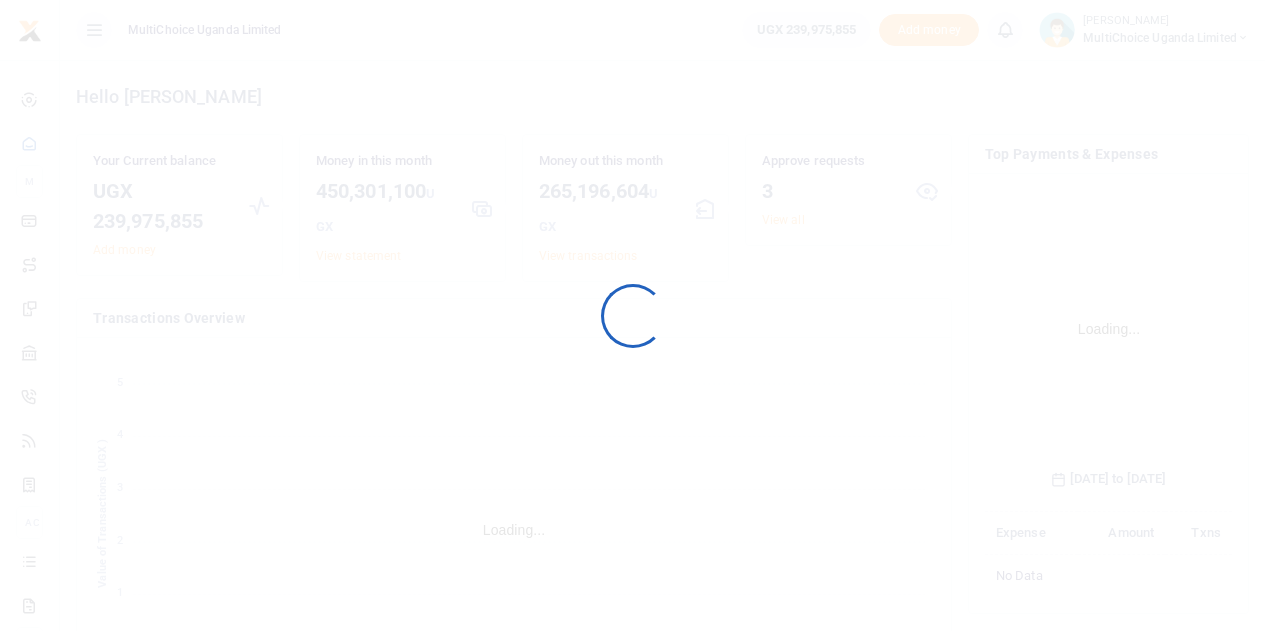 scroll, scrollTop: 0, scrollLeft: 0, axis: both 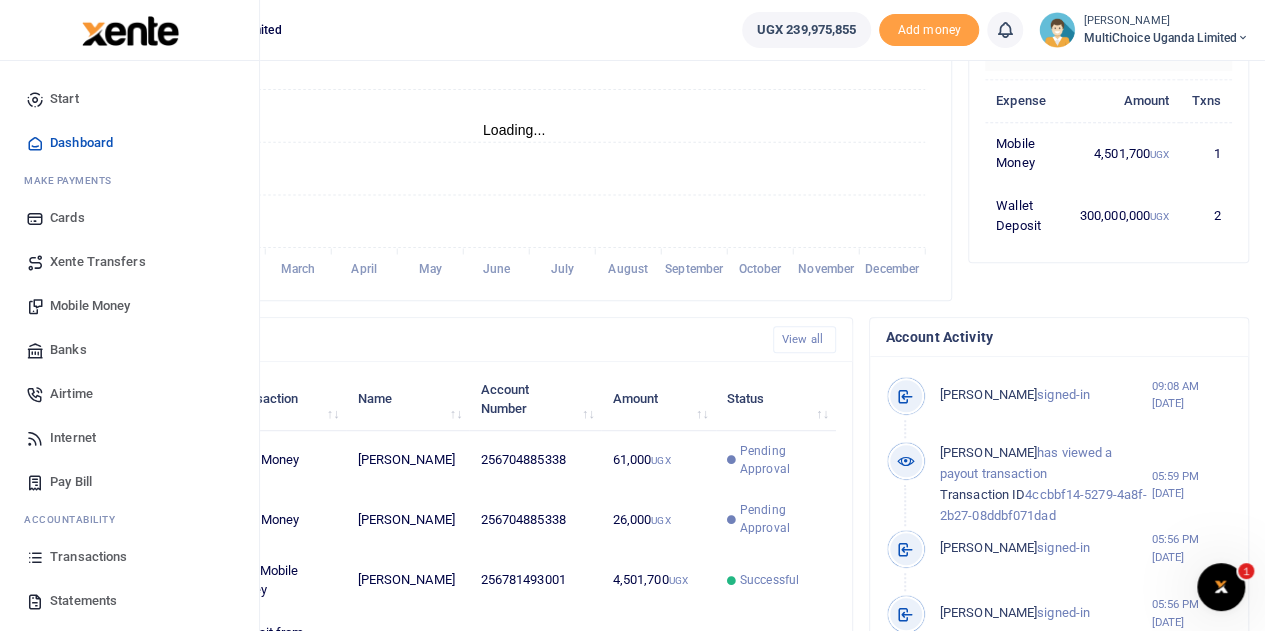 click on "Transactions" at bounding box center (88, 557) 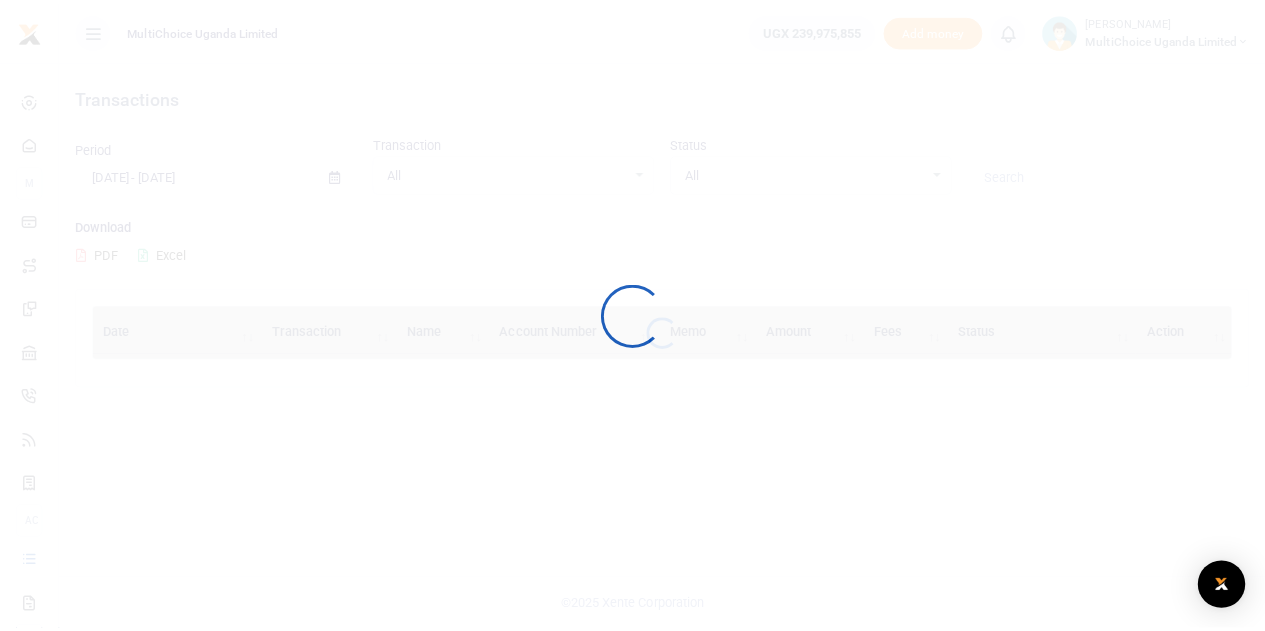 scroll, scrollTop: 0, scrollLeft: 0, axis: both 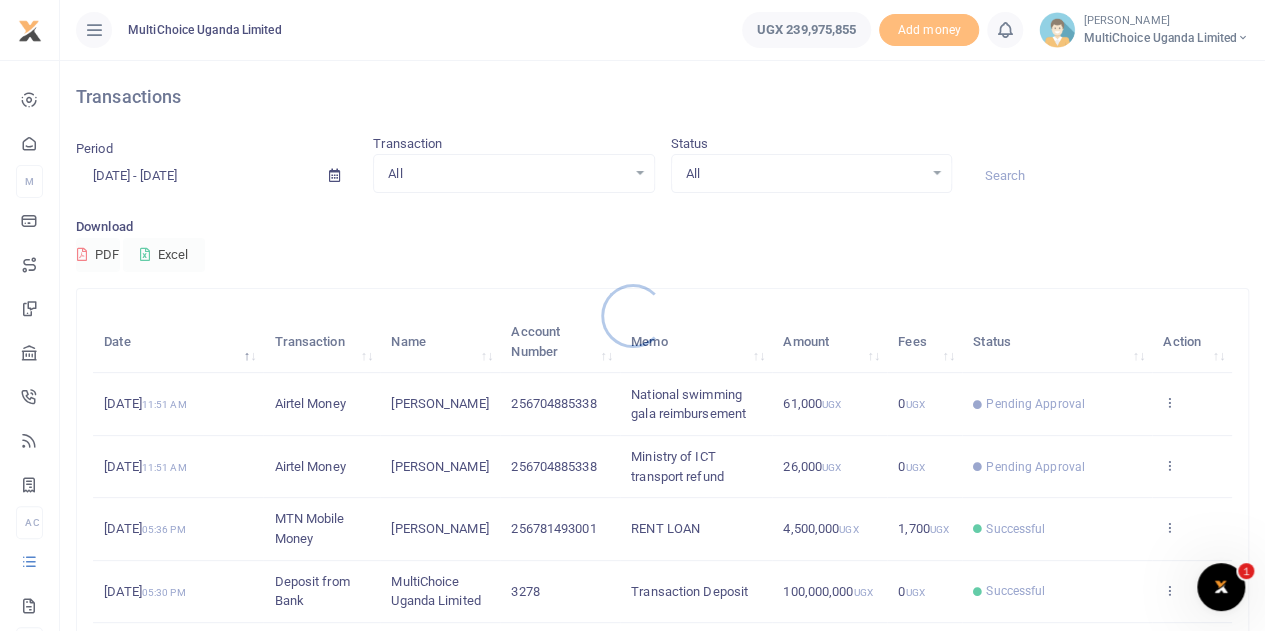 click at bounding box center [632, 315] 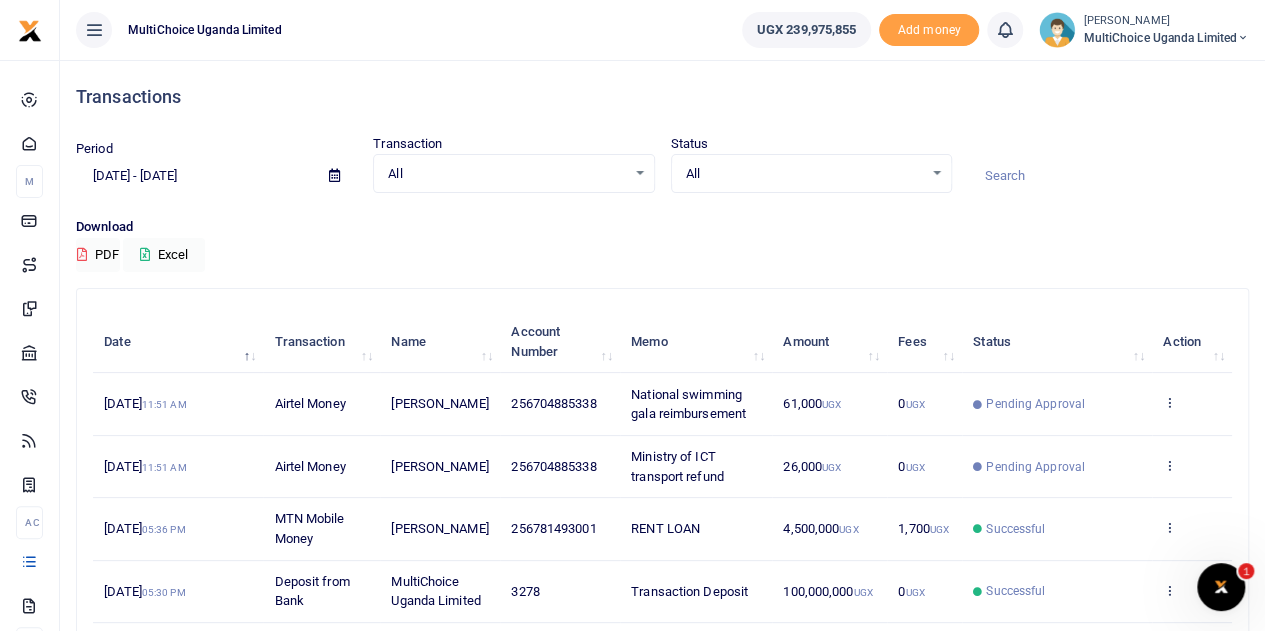 click on "All Select an option..." at bounding box center [811, 174] 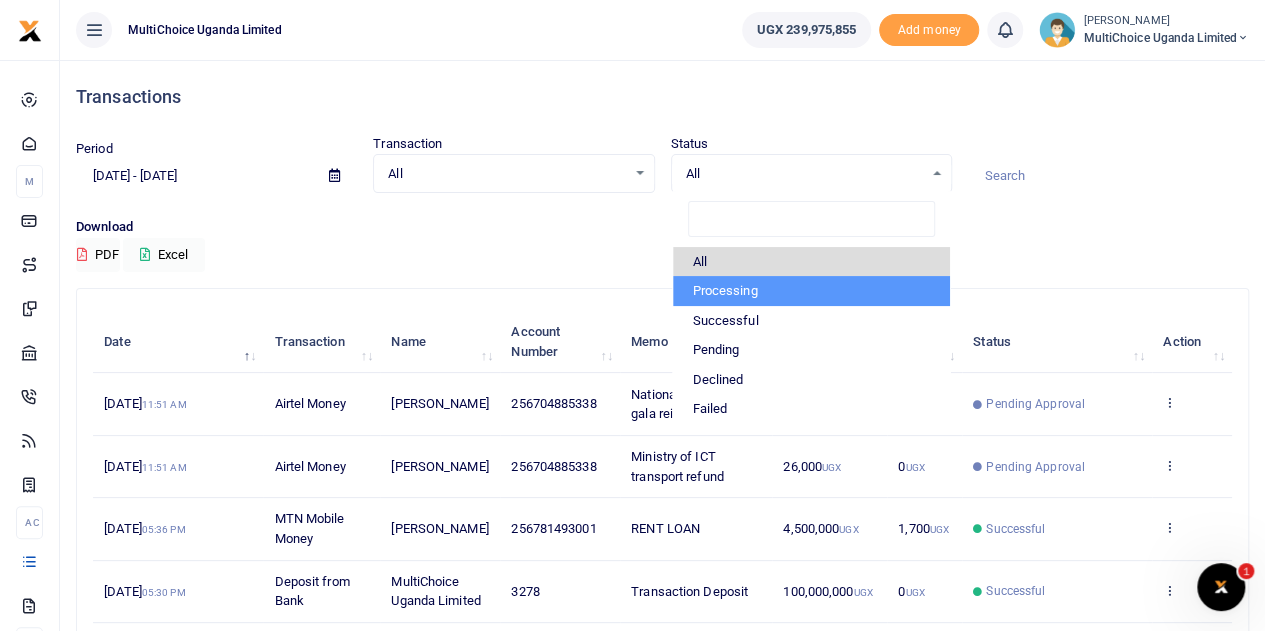 click on "Processing" at bounding box center [811, 291] 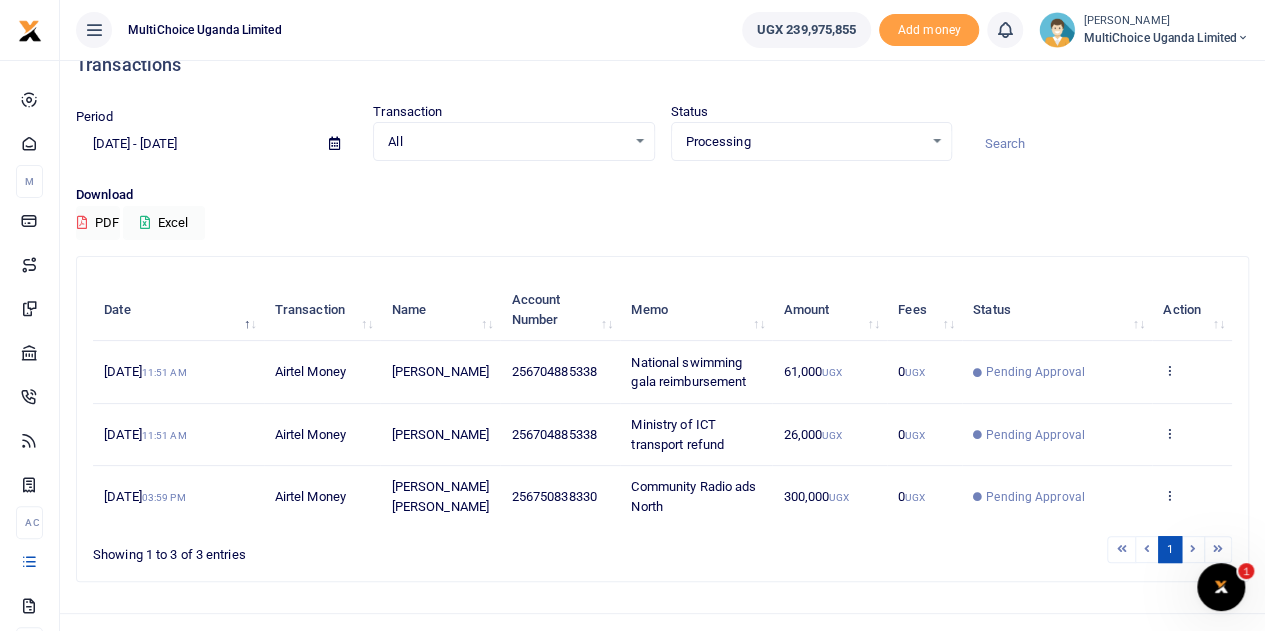 scroll, scrollTop: 62, scrollLeft: 0, axis: vertical 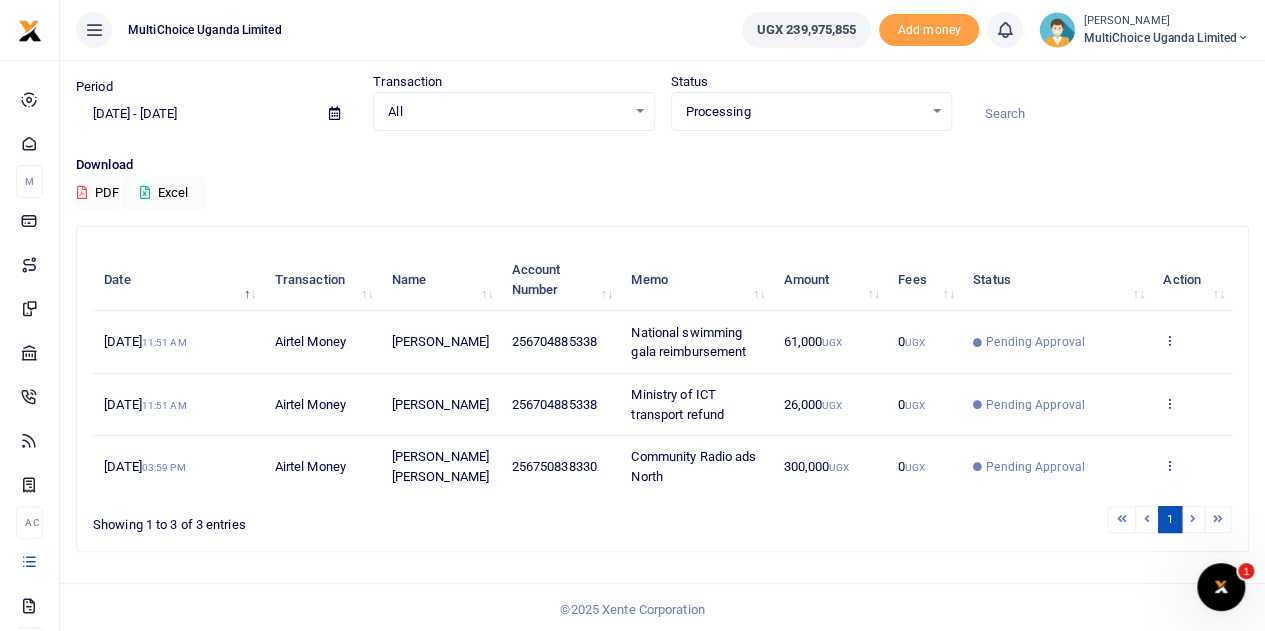 click at bounding box center [1169, 465] 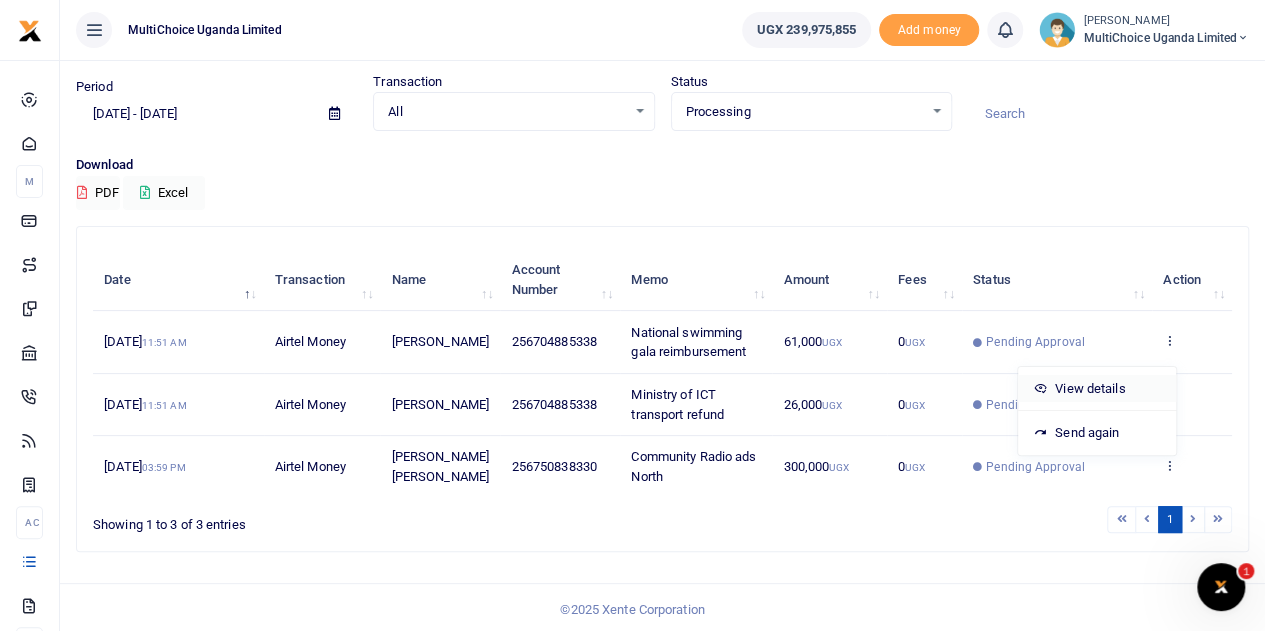 click at bounding box center [1040, 387] 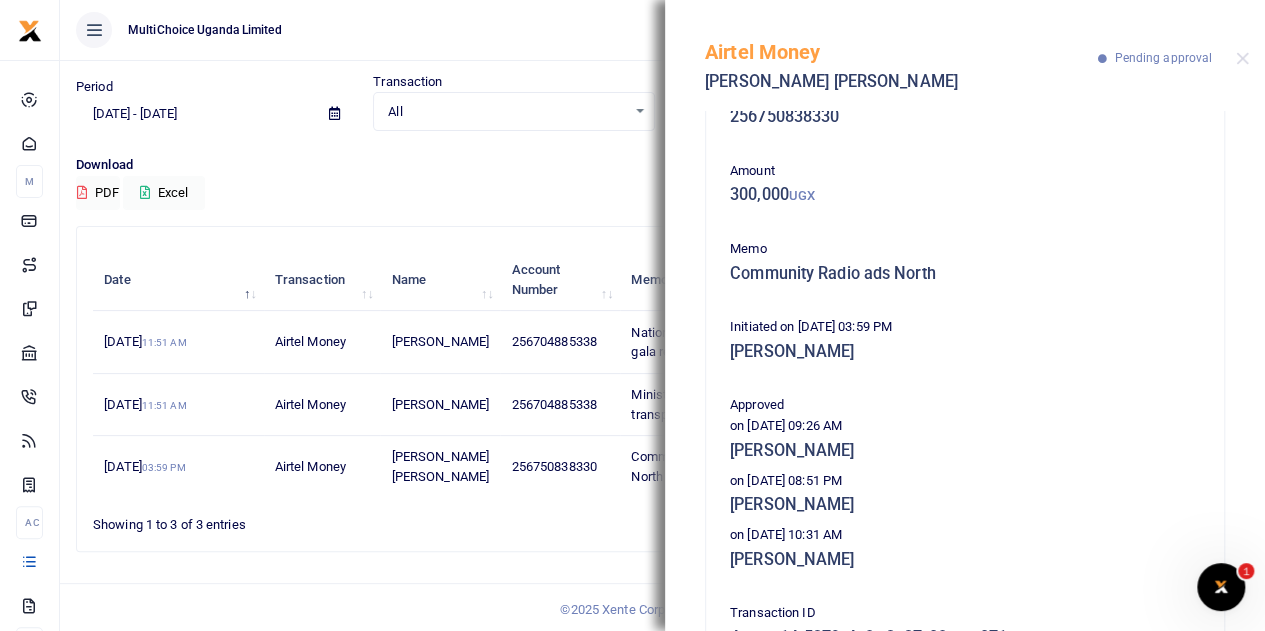 scroll, scrollTop: 0, scrollLeft: 0, axis: both 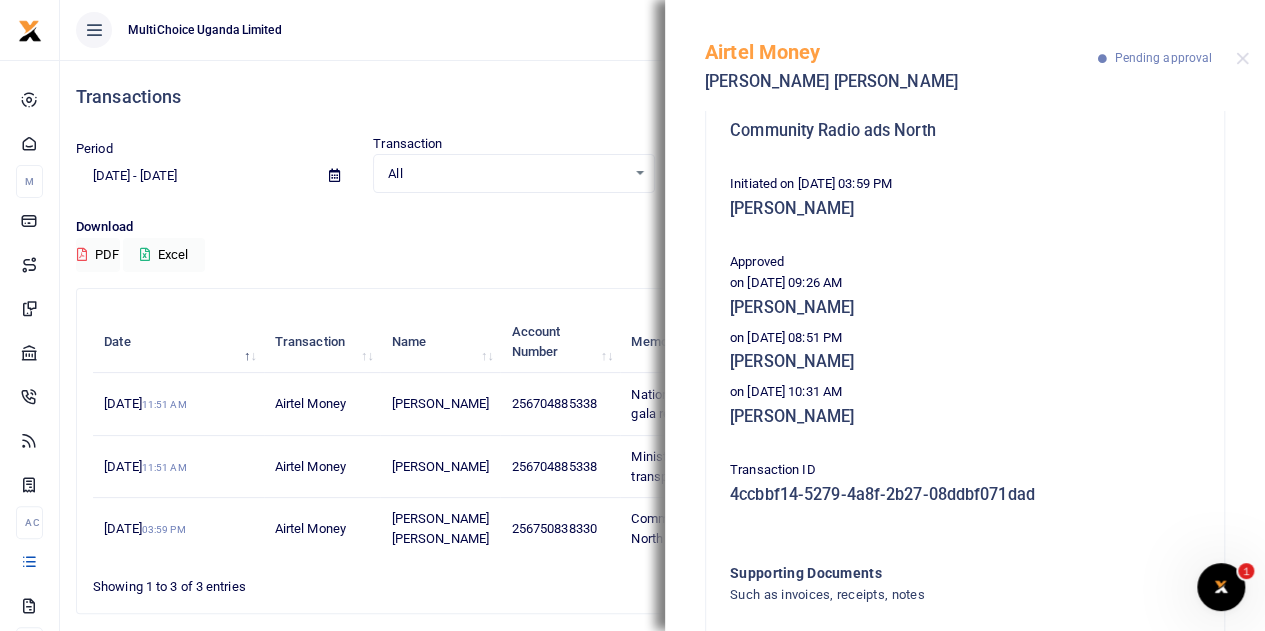 click on "Period
06/17/2025 - 07/16/2025
Transaction
All Select an option...
All
Airtime
Internet
Utilities
Invoices
Mobile Money Payout
Deposits/Topup
Card creation
Taxes
Bank to Bank Transfer
Status
Processing Select an option...
All
Processing
Successful
Pending Declined" at bounding box center [662, 175] 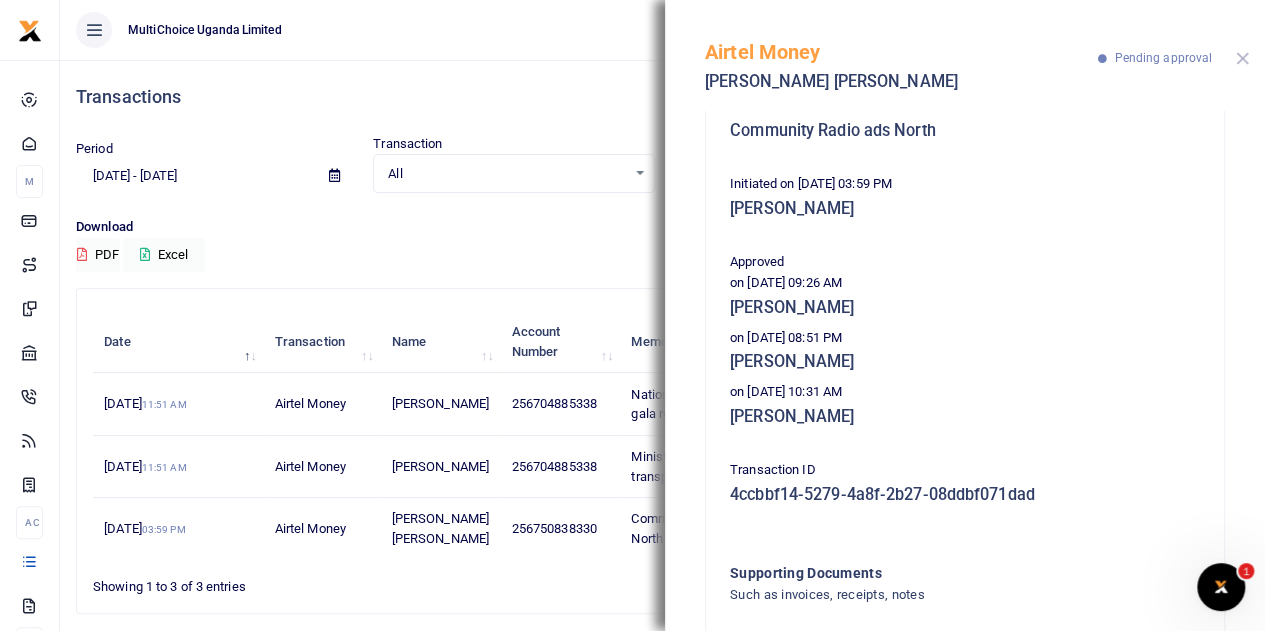click at bounding box center (1242, 58) 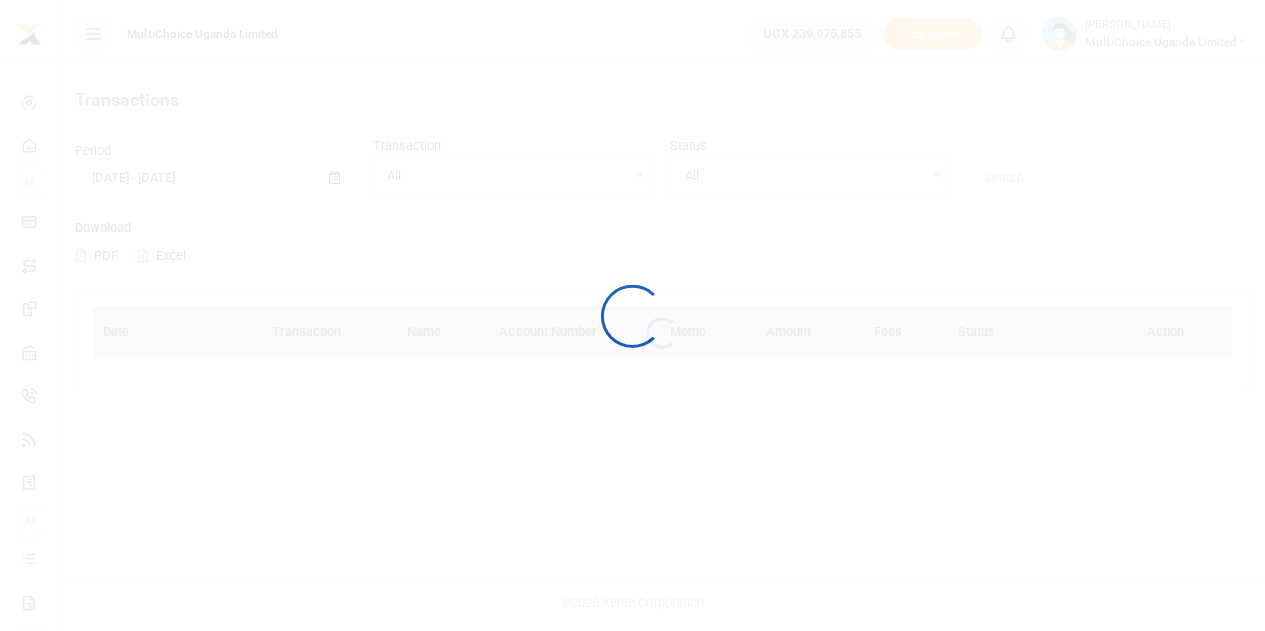 scroll, scrollTop: 0, scrollLeft: 0, axis: both 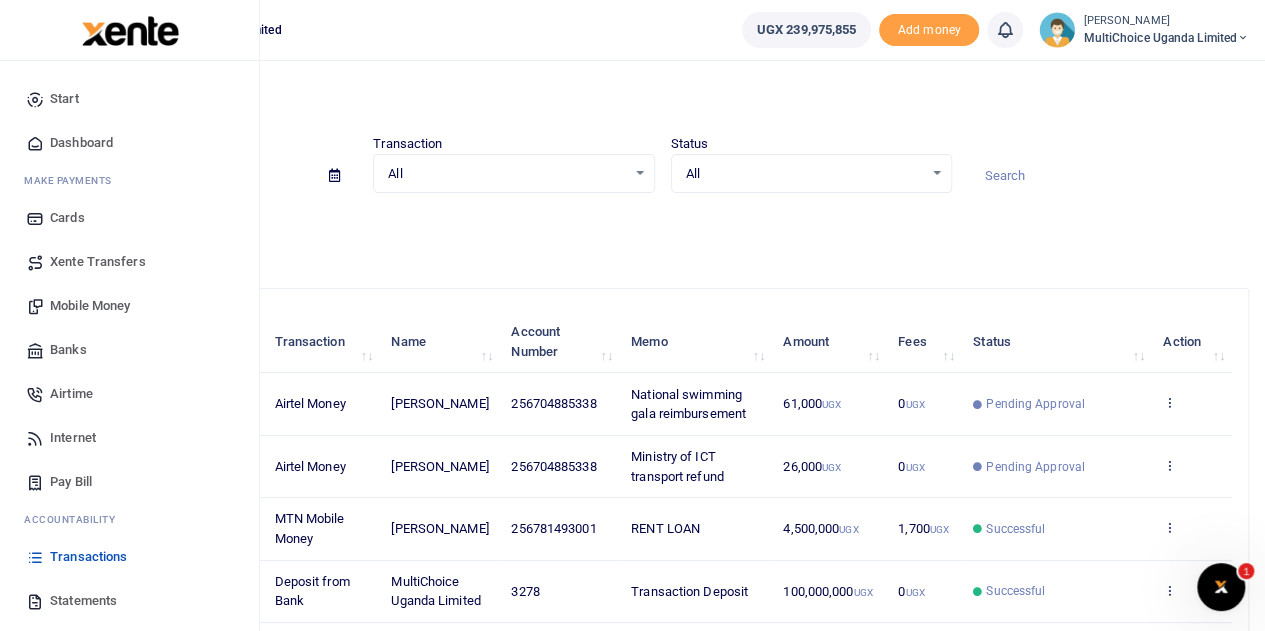 click on "Mobile Money" at bounding box center [90, 306] 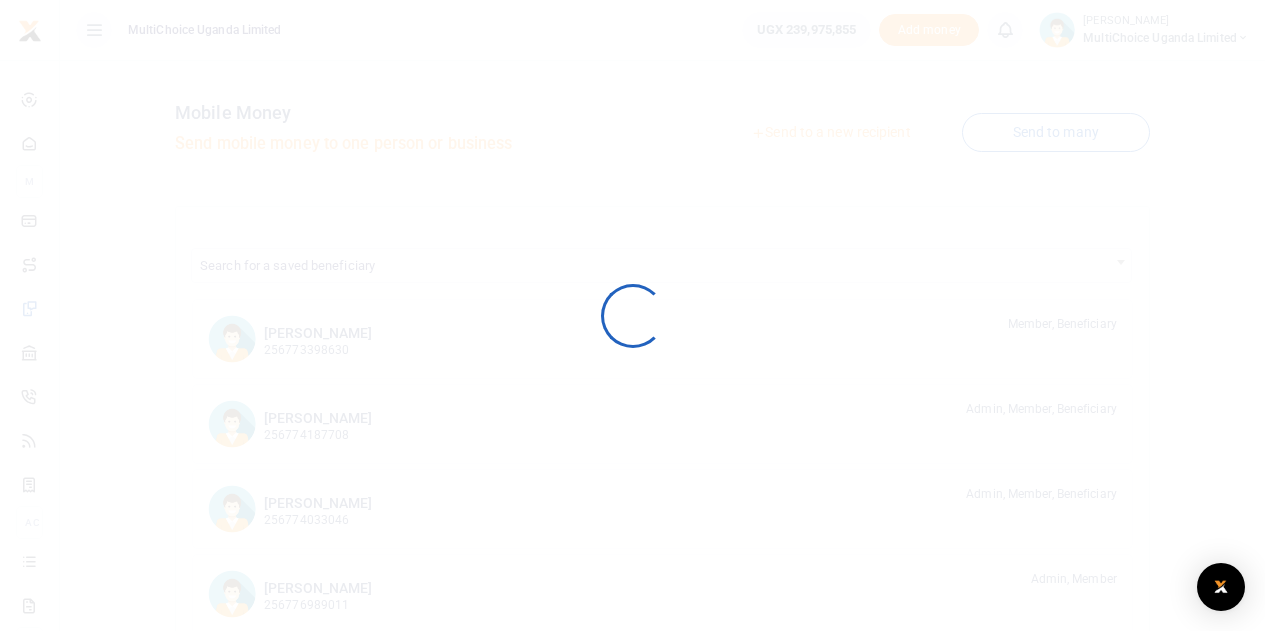 scroll, scrollTop: 0, scrollLeft: 0, axis: both 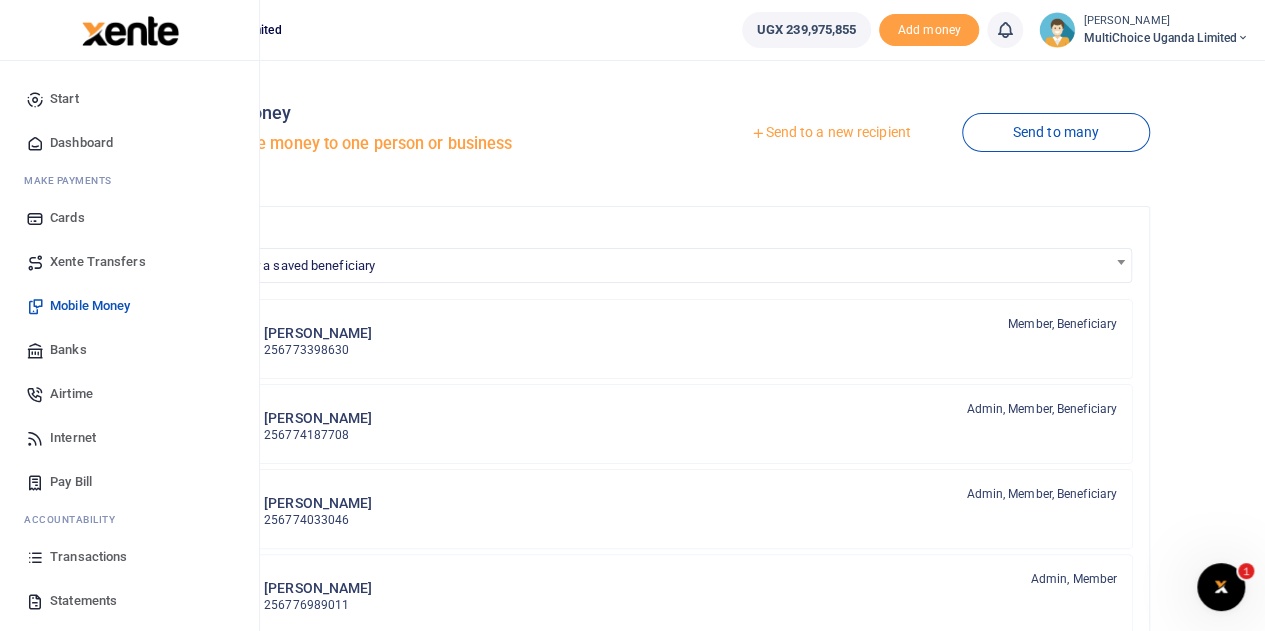 click on "Airtime" at bounding box center (71, 394) 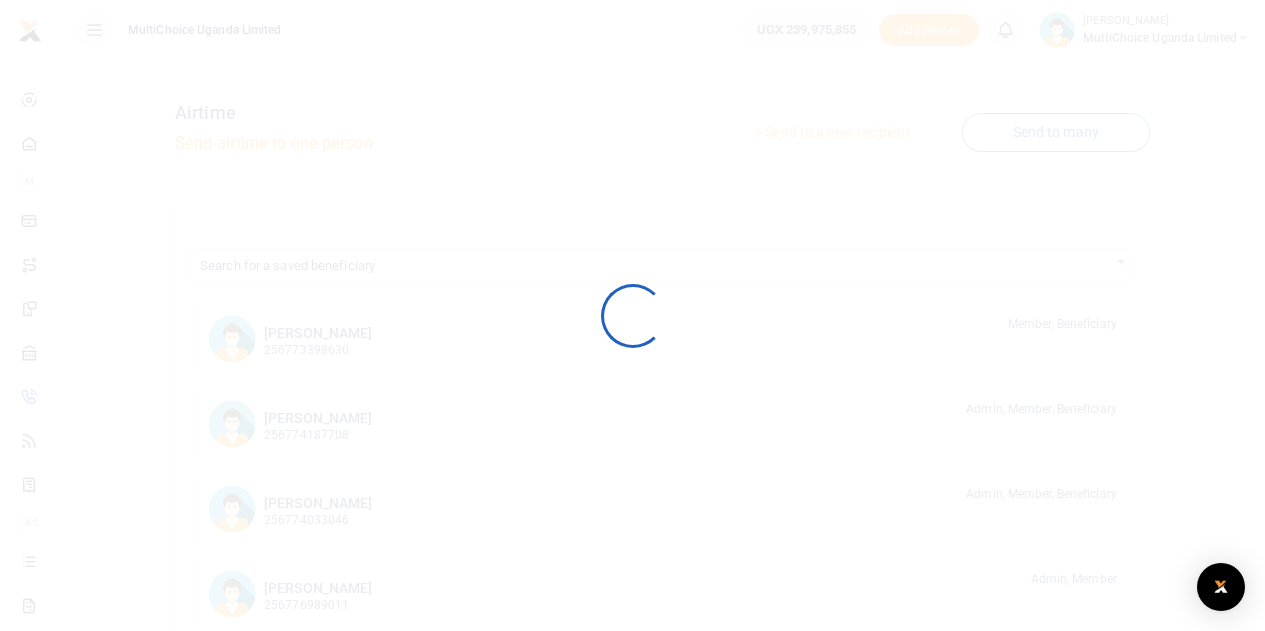 scroll, scrollTop: 0, scrollLeft: 0, axis: both 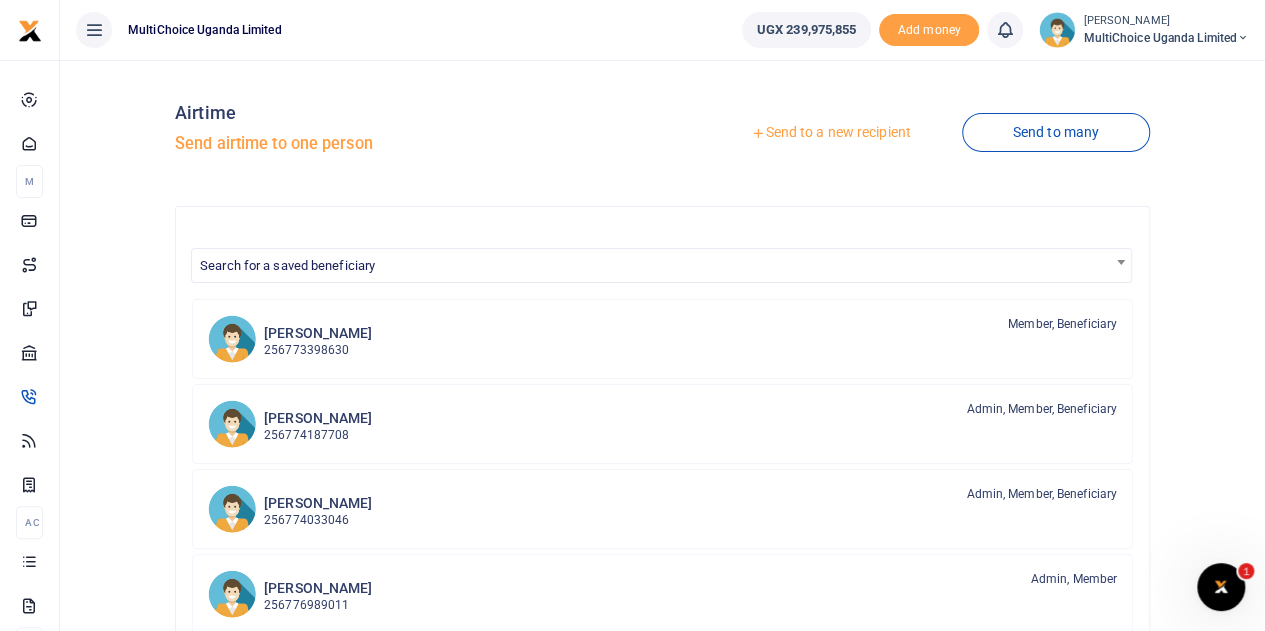 click on "Send to a new recipient" at bounding box center [830, 133] 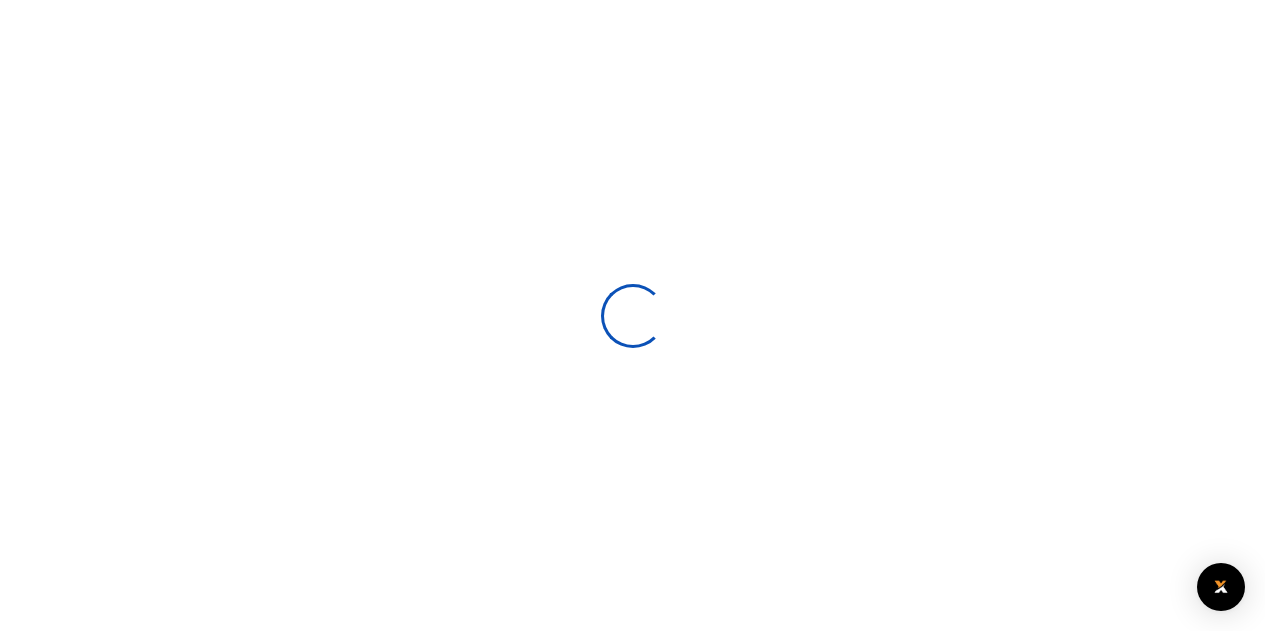 scroll, scrollTop: 0, scrollLeft: 0, axis: both 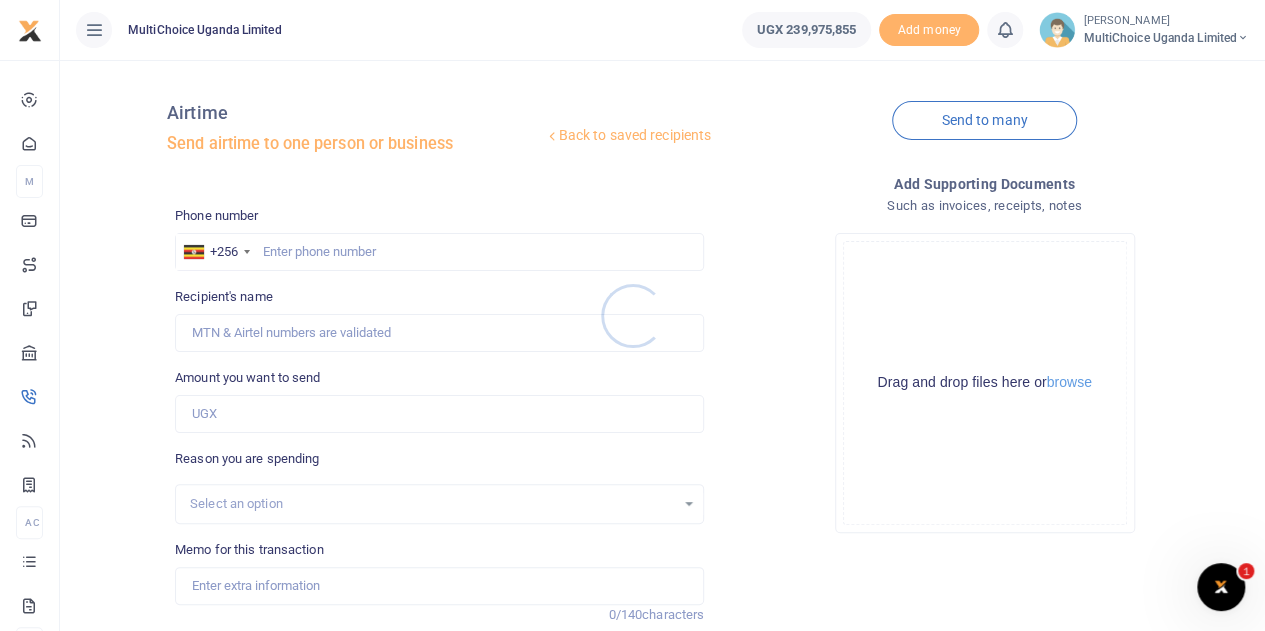 click at bounding box center (632, 315) 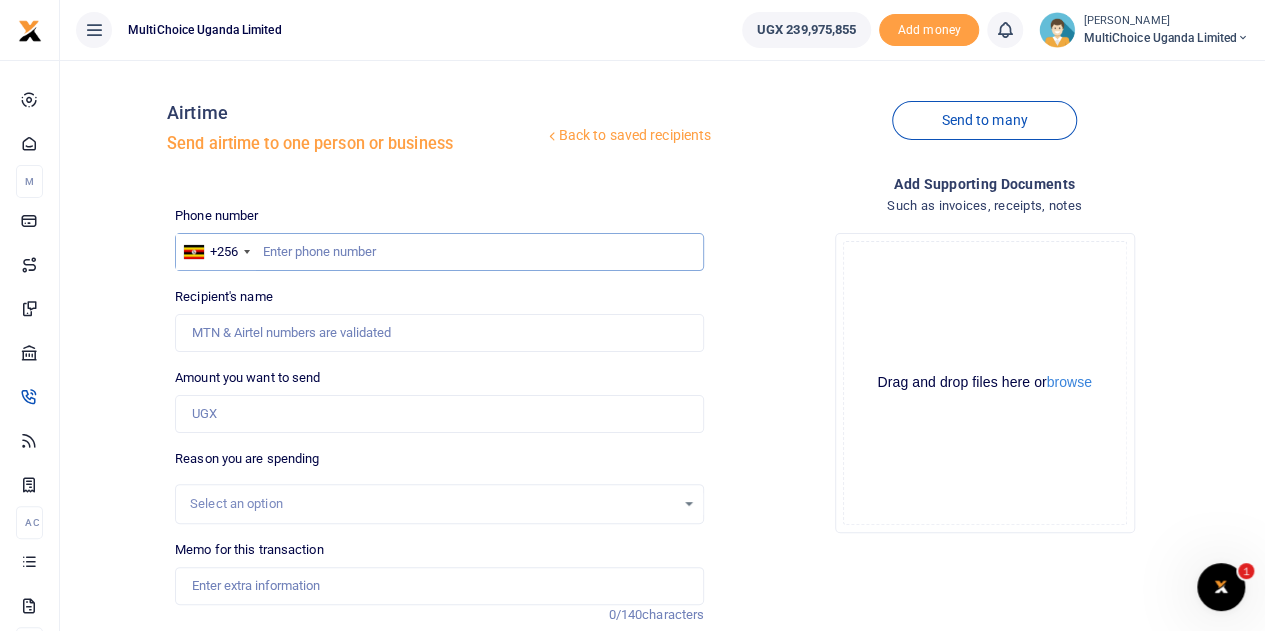 click at bounding box center (439, 252) 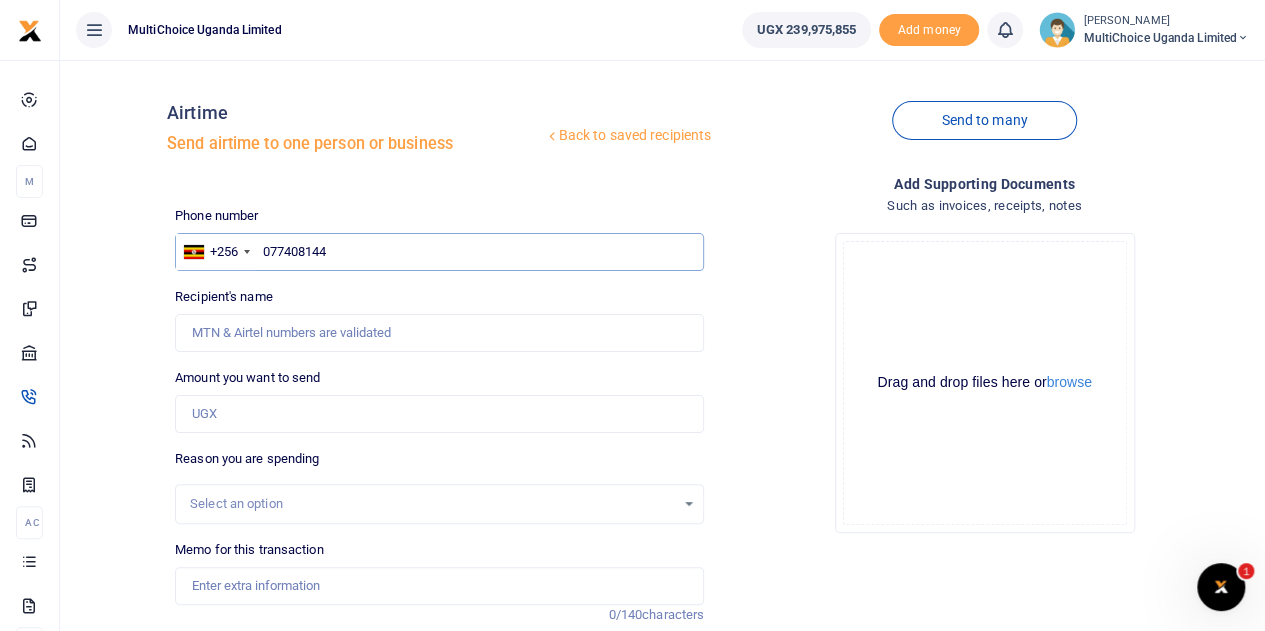 type on "0774081446" 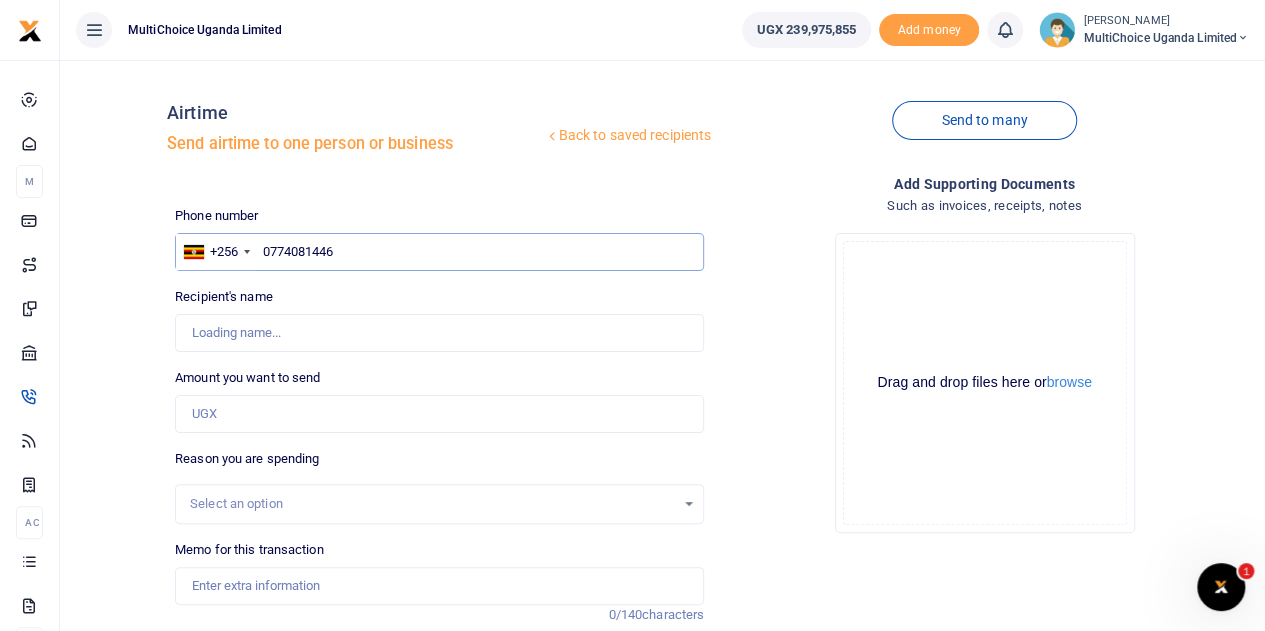 type on "Doreen Enyaru" 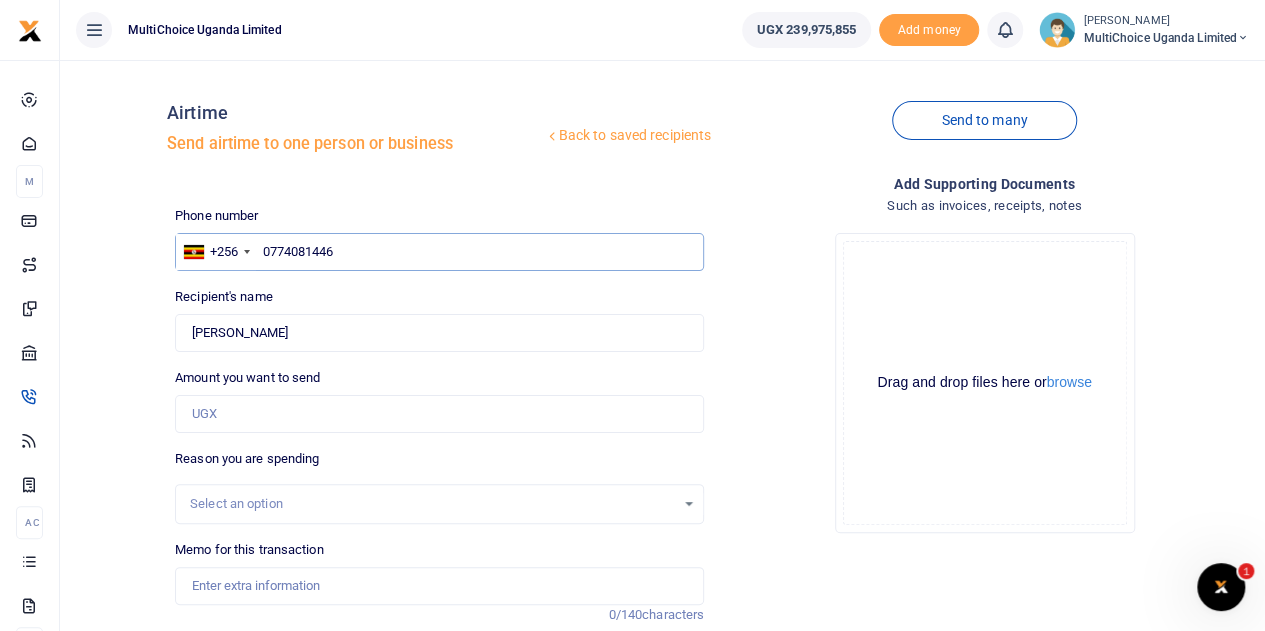 type on "0774081446" 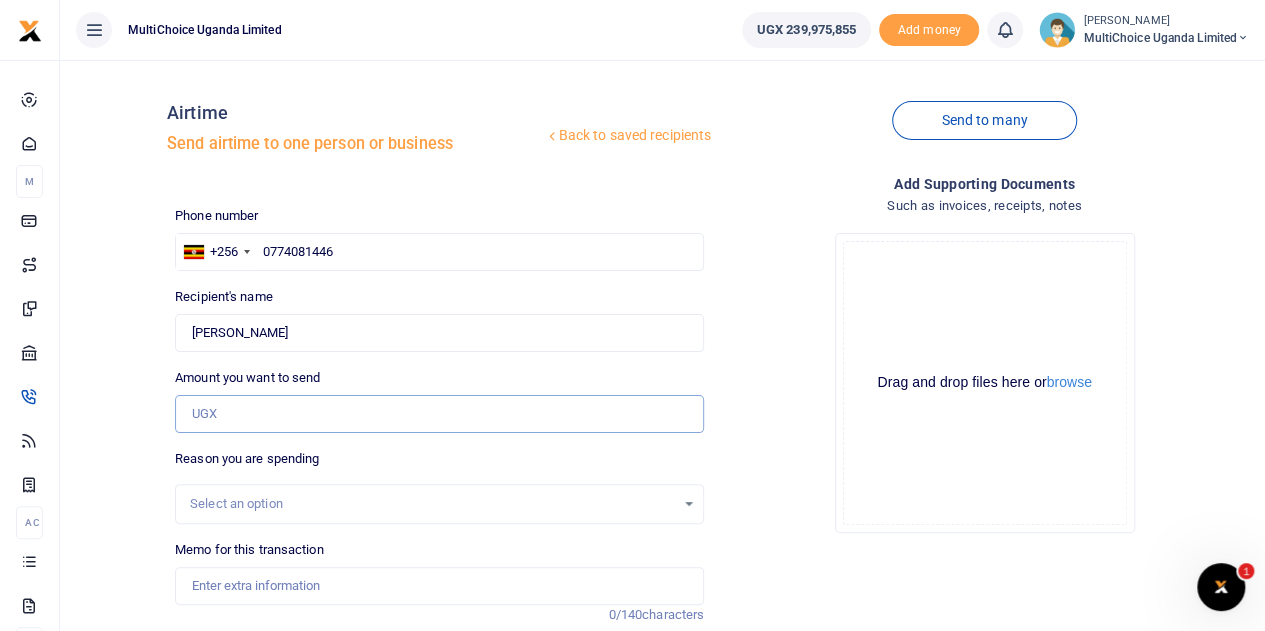 click on "Amount you want to send" at bounding box center (439, 414) 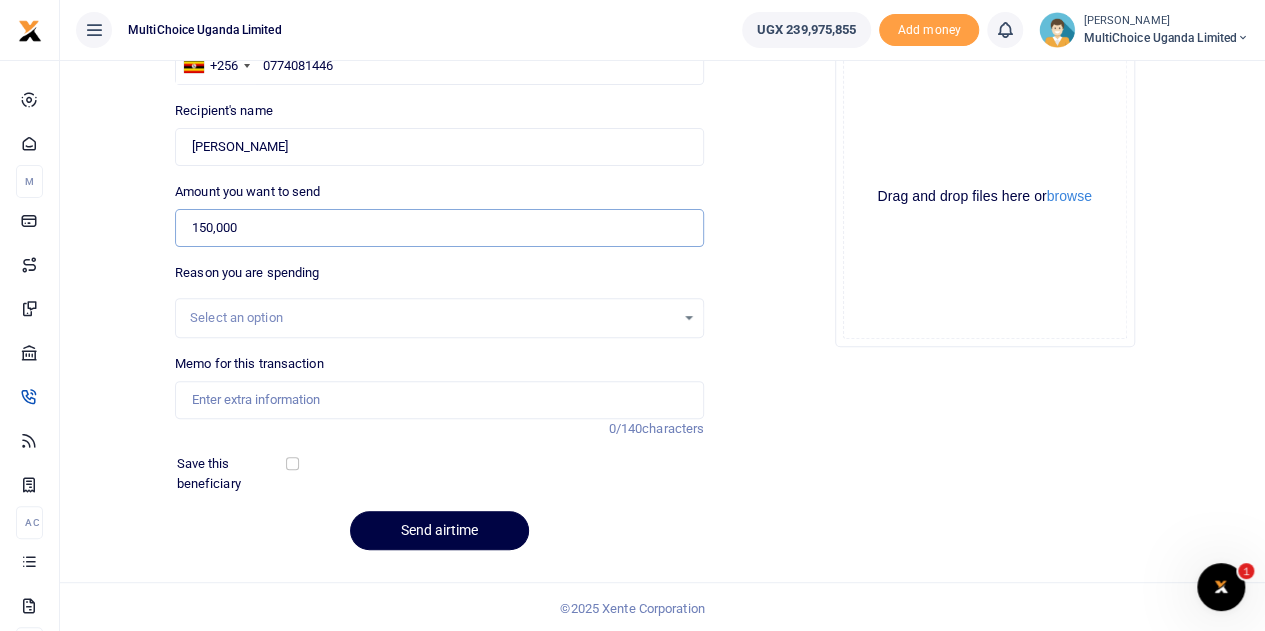 scroll, scrollTop: 187, scrollLeft: 0, axis: vertical 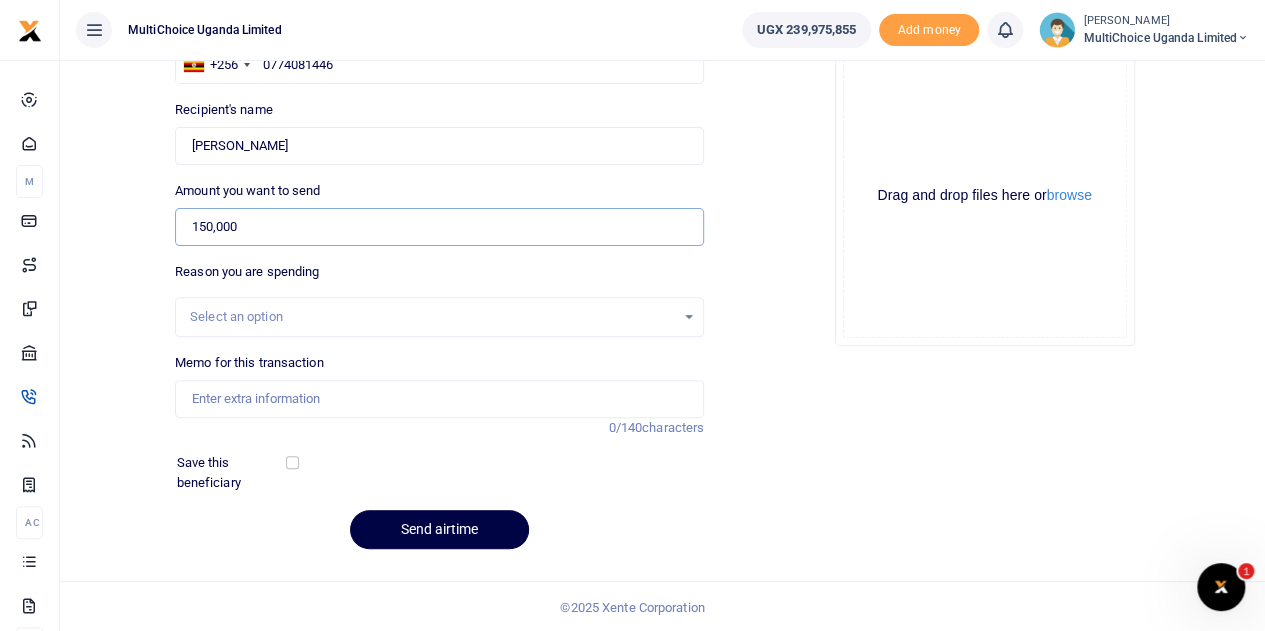 type on "150,000" 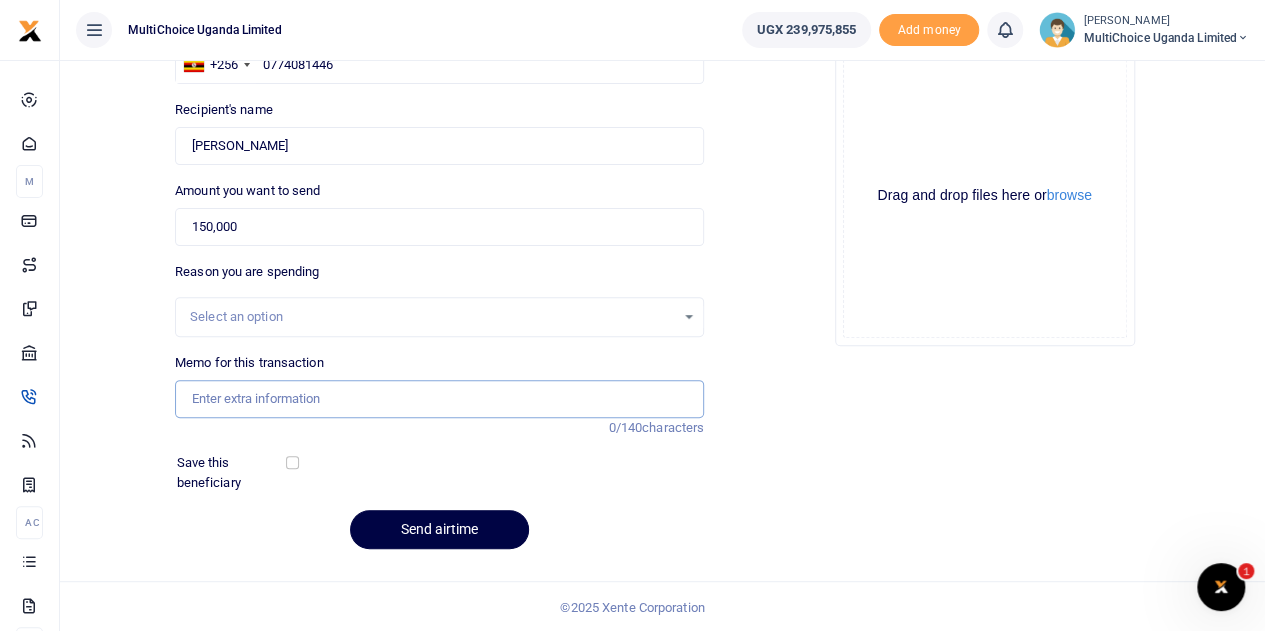 click on "Memo for this transaction" at bounding box center (439, 399) 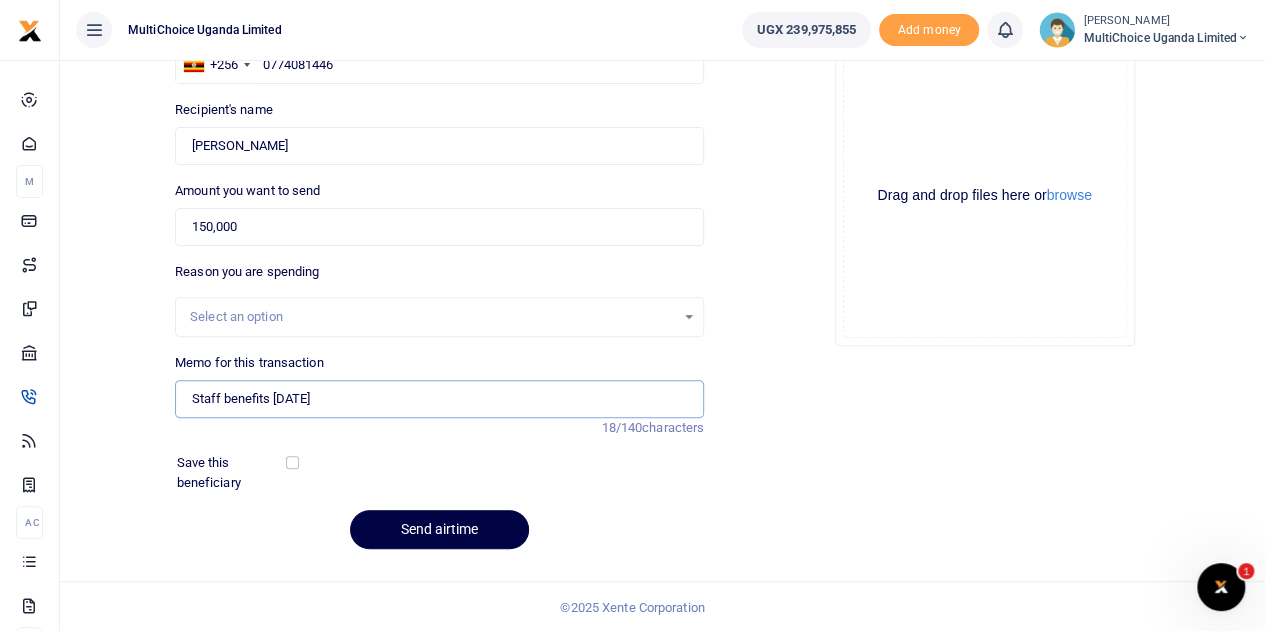 type on "Staff benefits July 25" 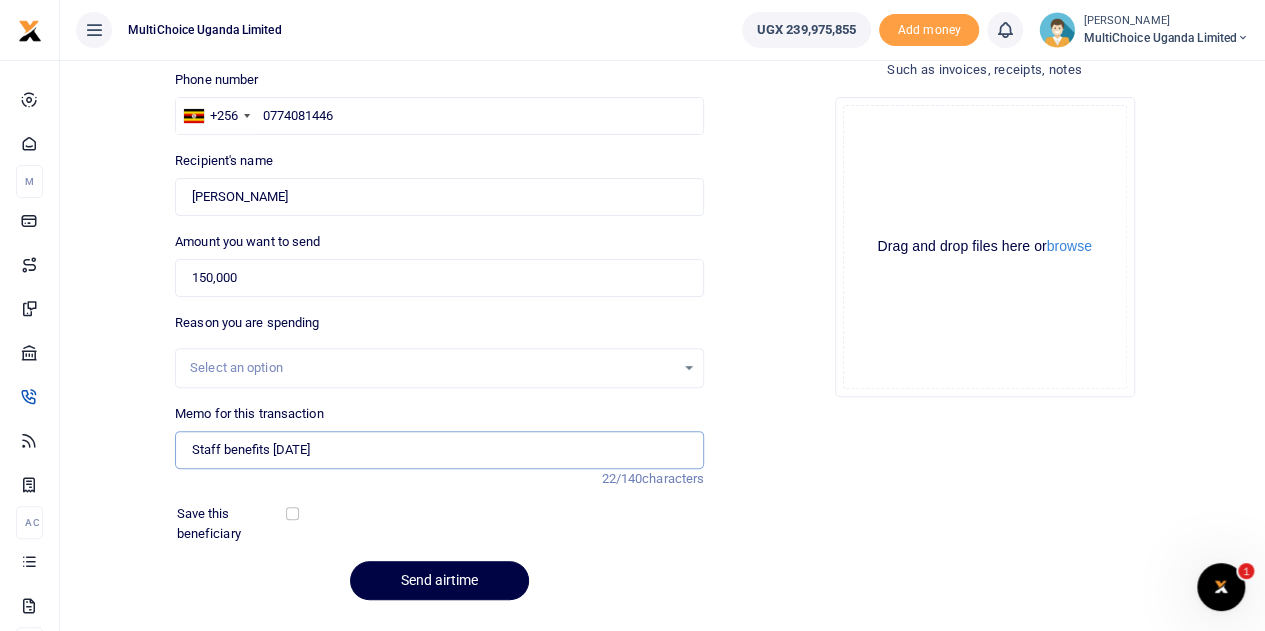 scroll, scrollTop: 187, scrollLeft: 0, axis: vertical 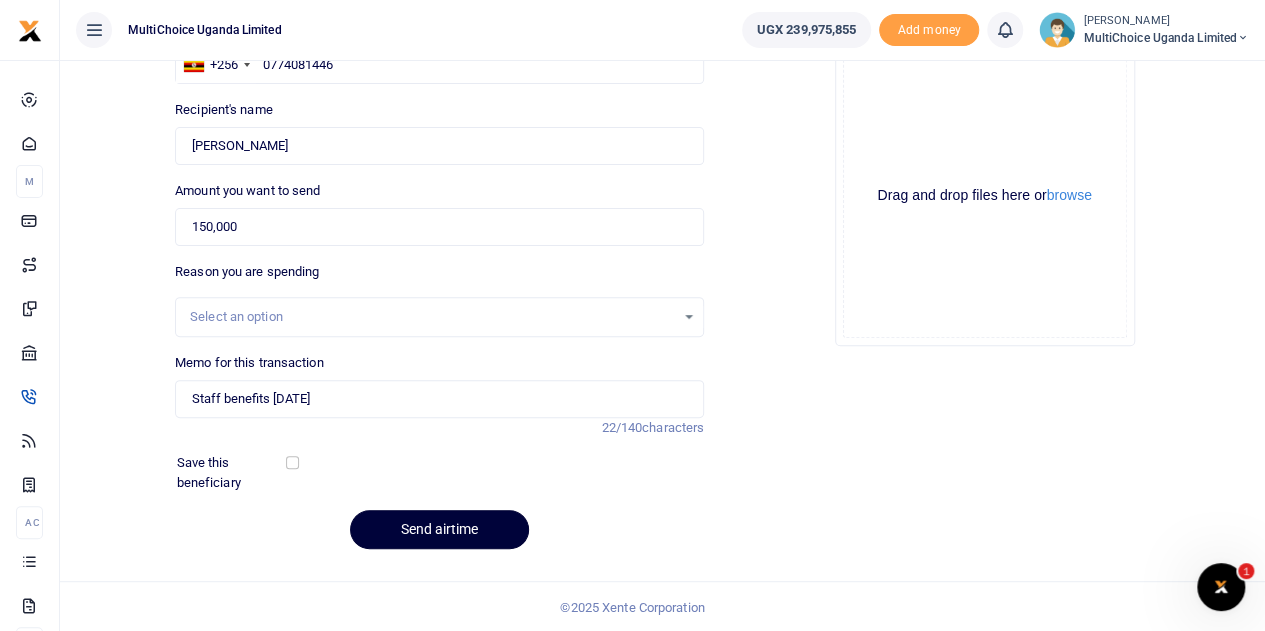 click on "Send airtime" at bounding box center (439, 529) 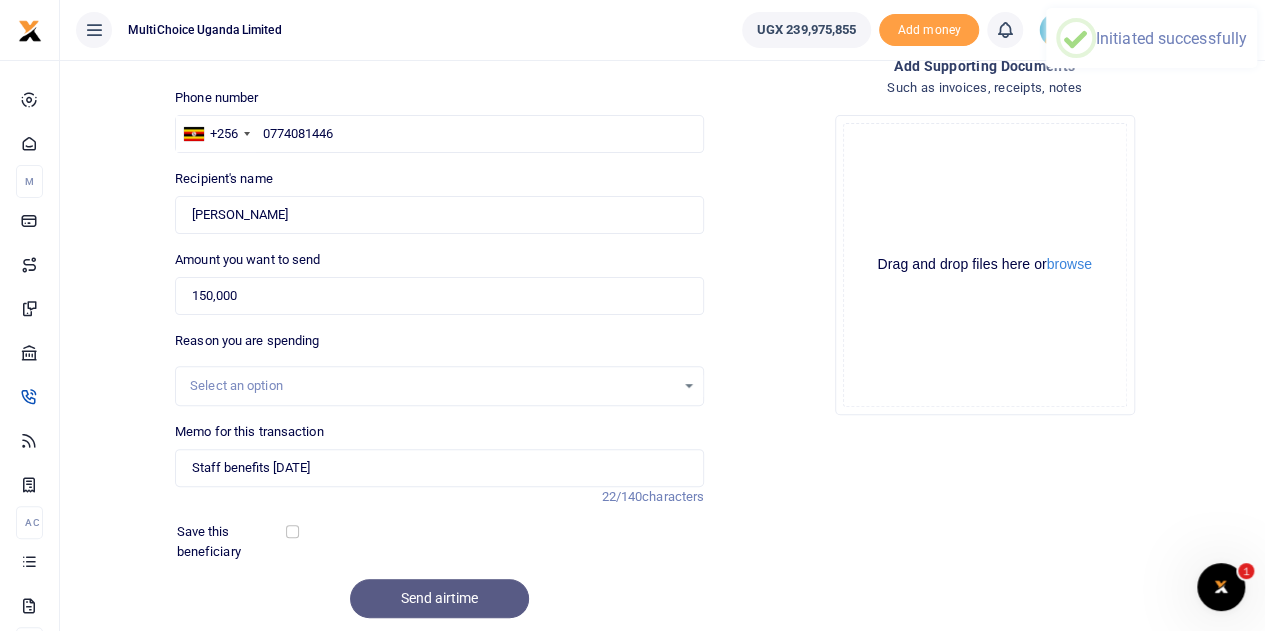 scroll, scrollTop: 48, scrollLeft: 0, axis: vertical 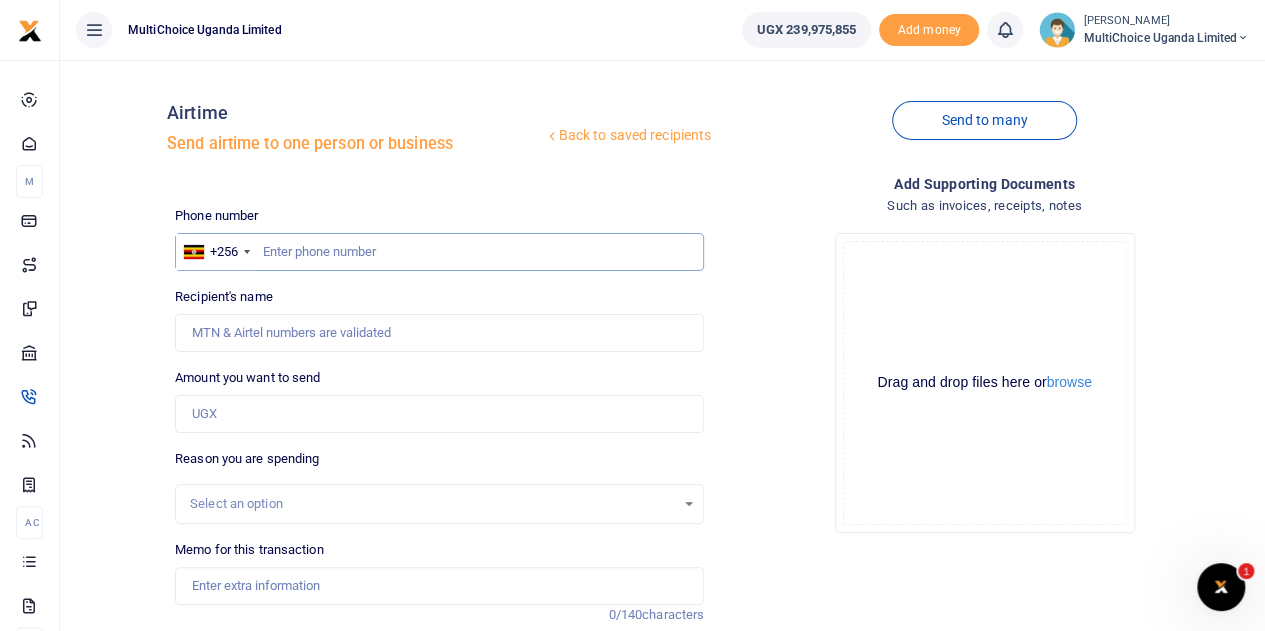 click at bounding box center (439, 252) 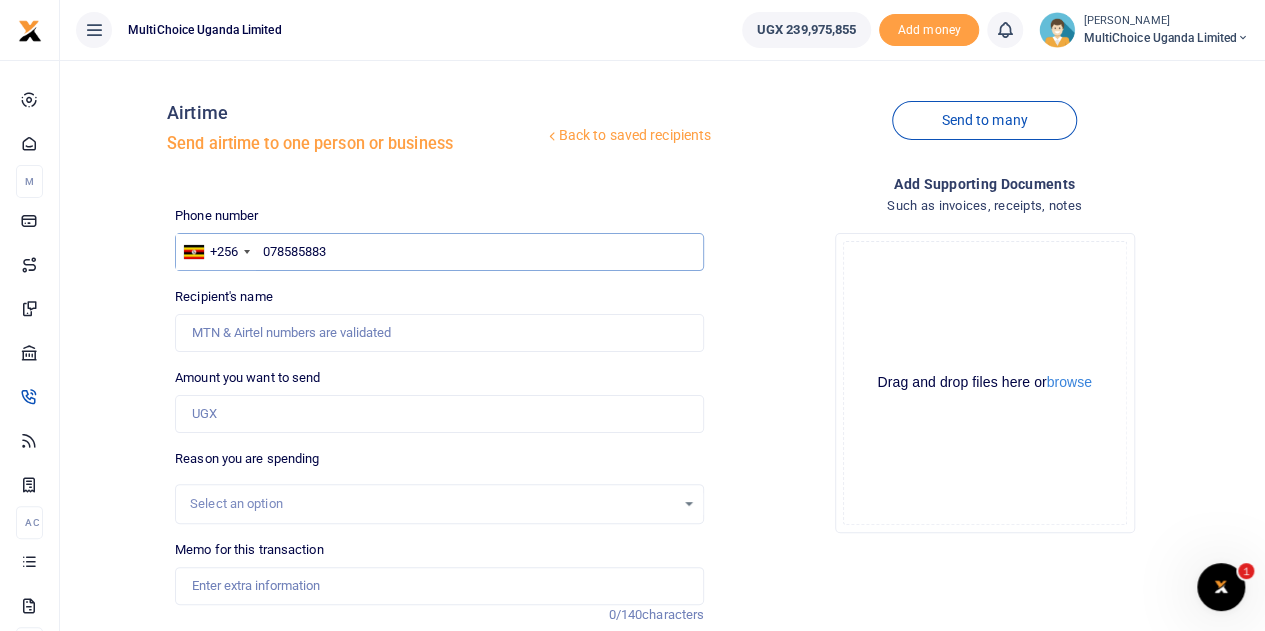 type on "0785858837" 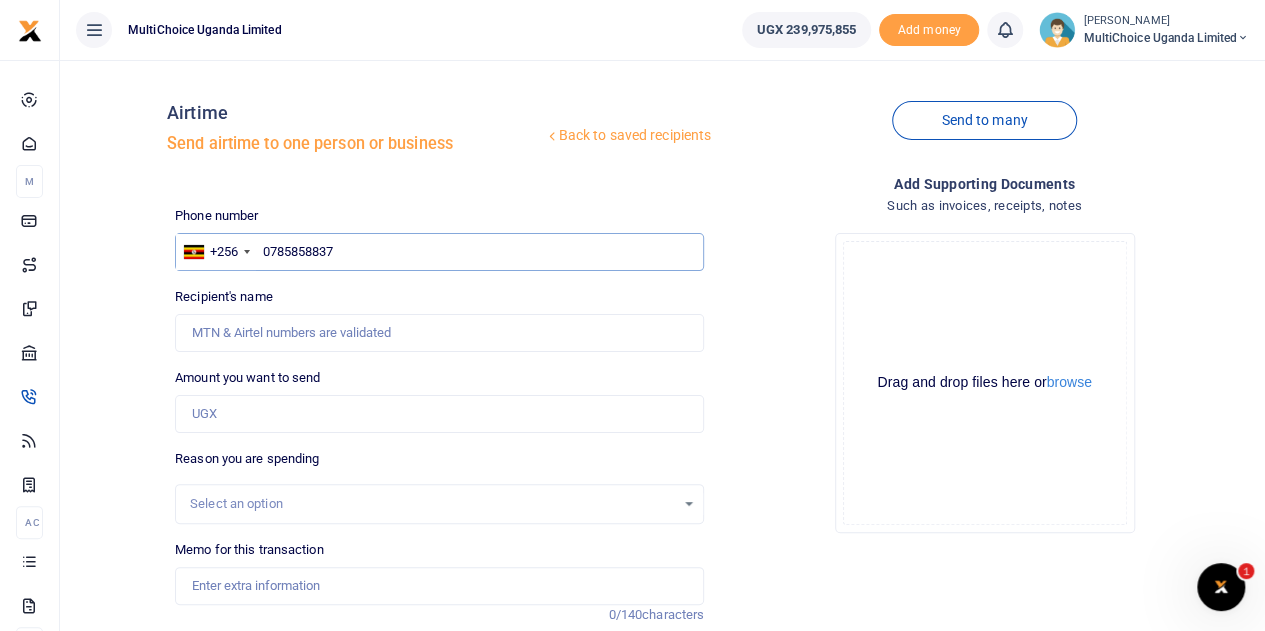 type on "[PERSON_NAME]" 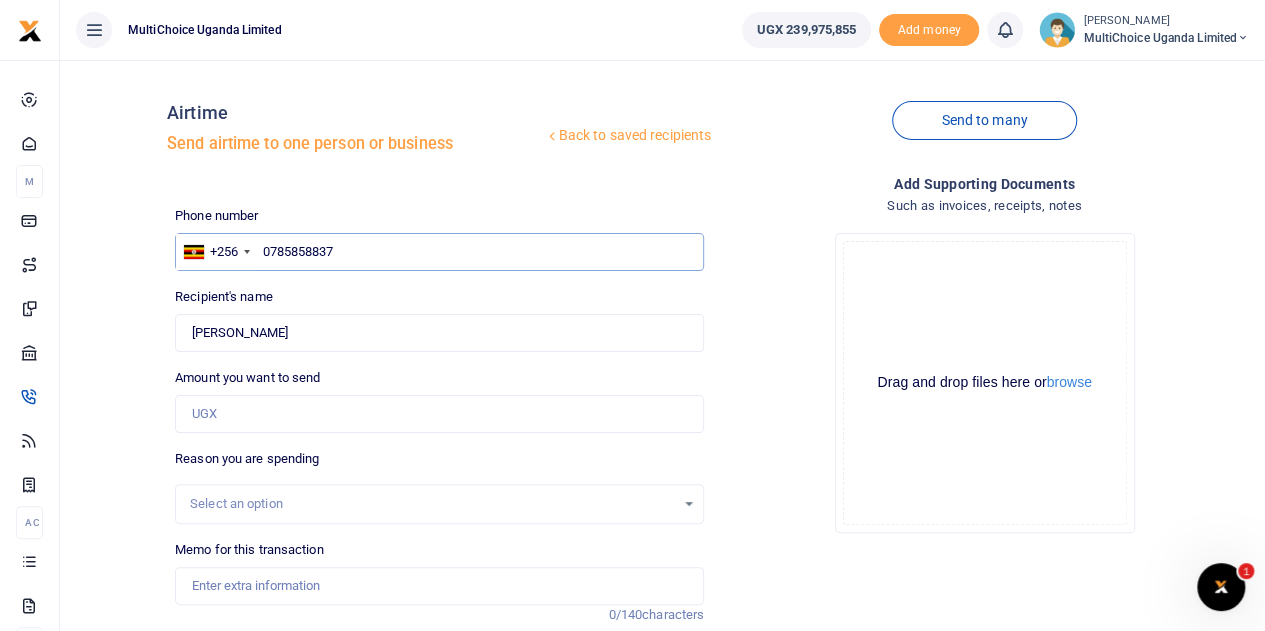 type on "0785858837" 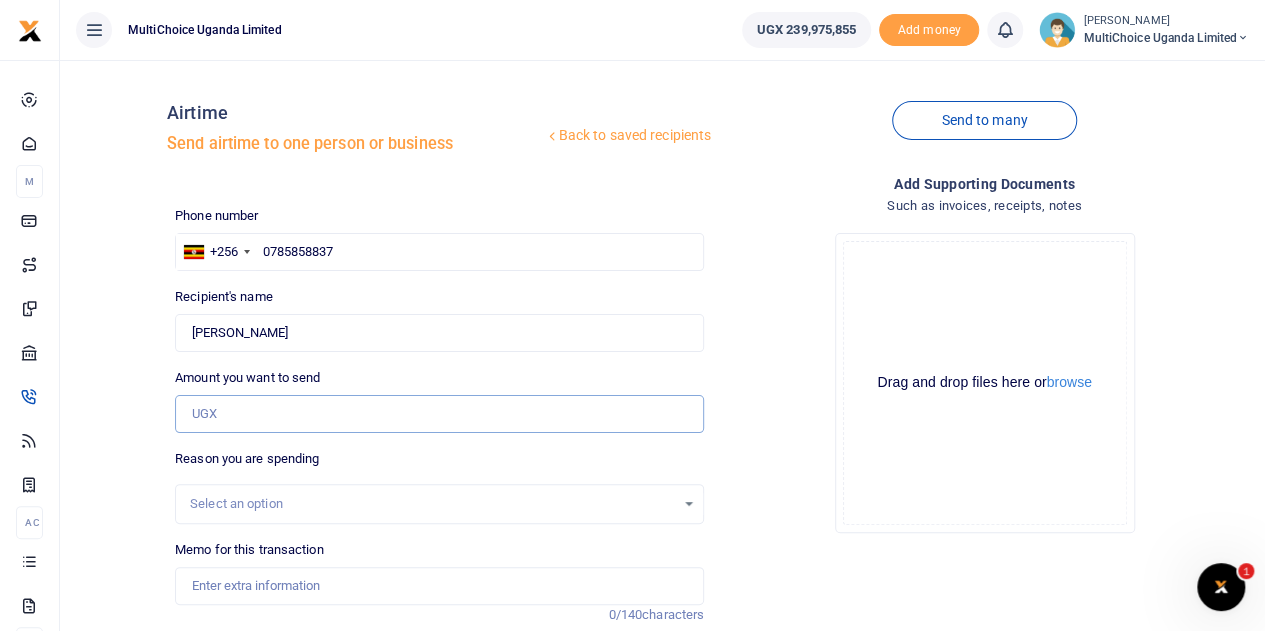 click on "Amount you want to send" at bounding box center (439, 414) 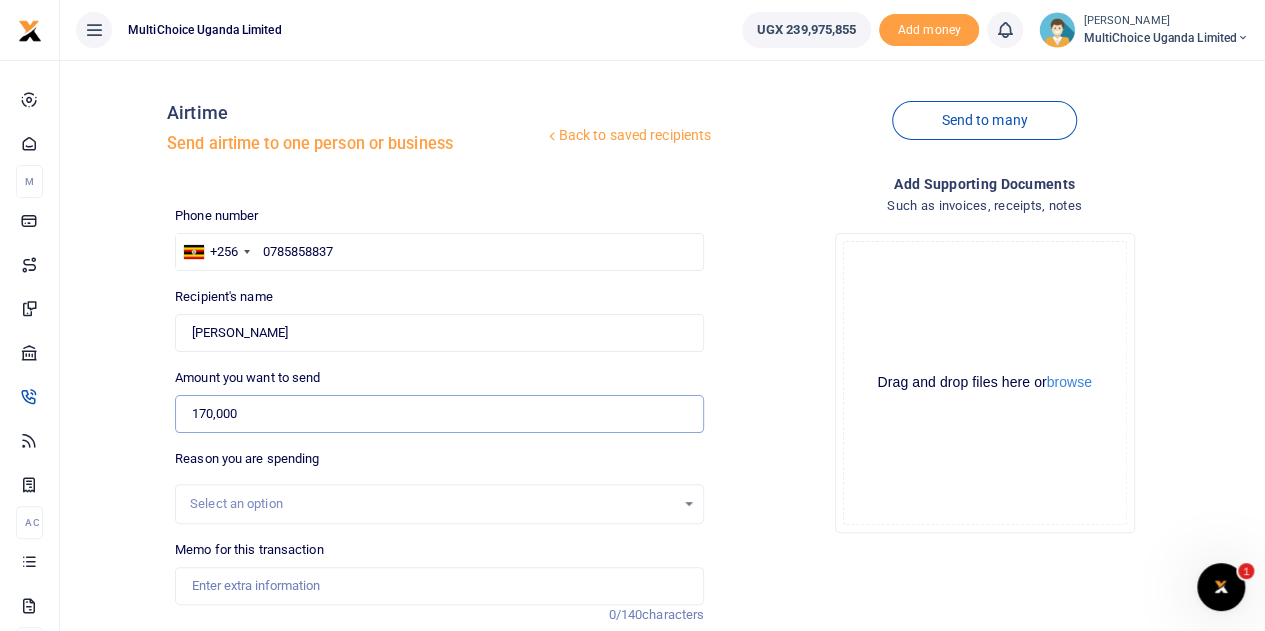 scroll, scrollTop: 100, scrollLeft: 0, axis: vertical 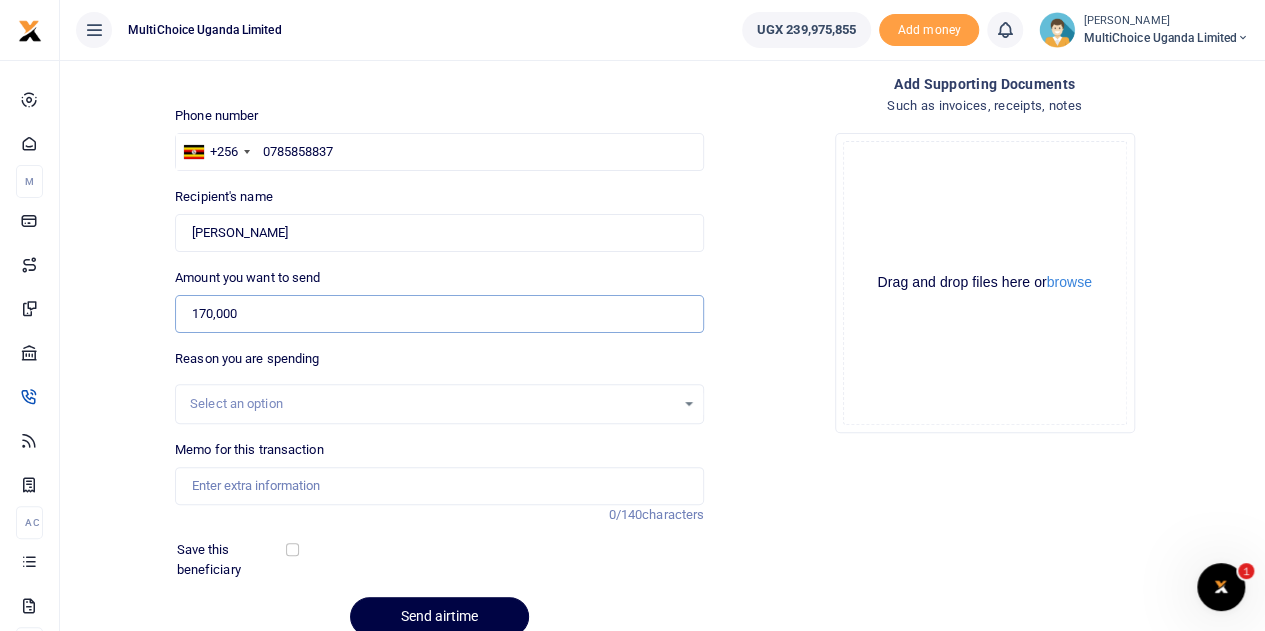 type on "170,000" 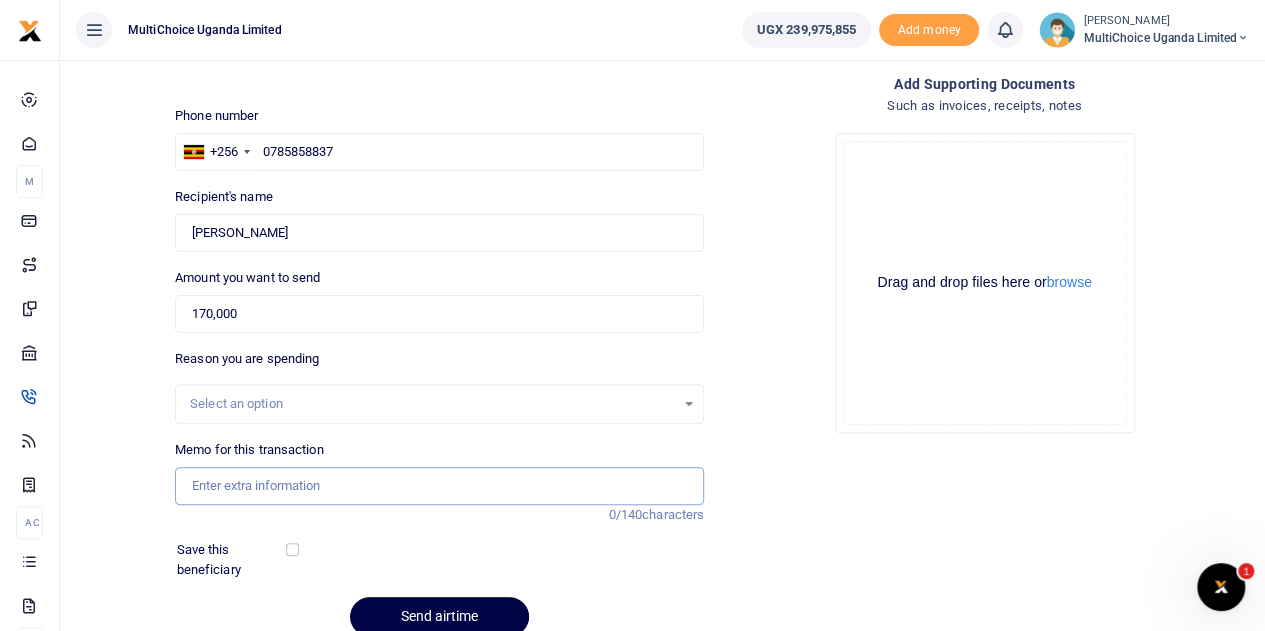 click on "Memo for this transaction" at bounding box center [439, 486] 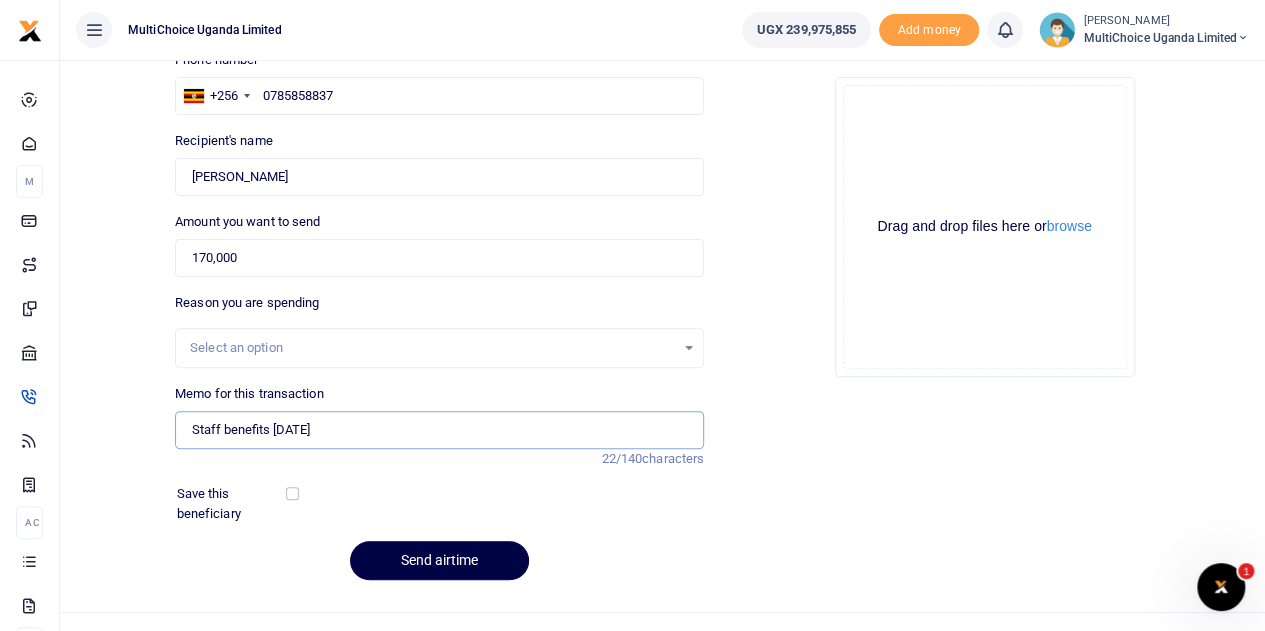 scroll, scrollTop: 187, scrollLeft: 0, axis: vertical 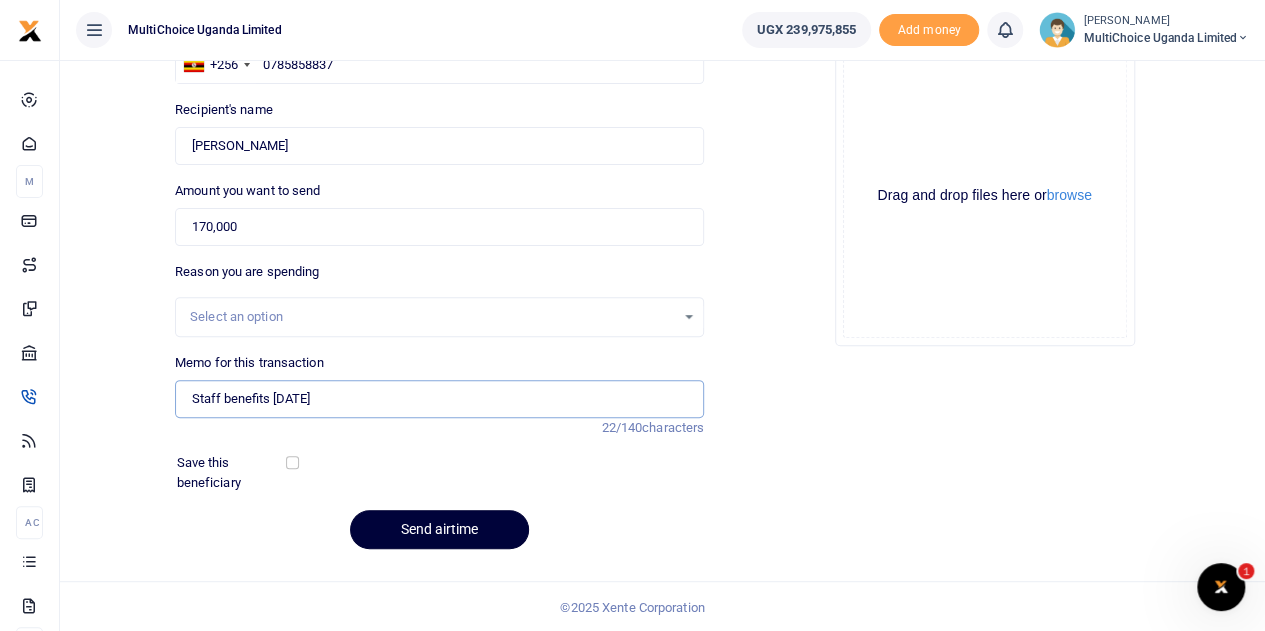 type on "Staff benefits [DATE]" 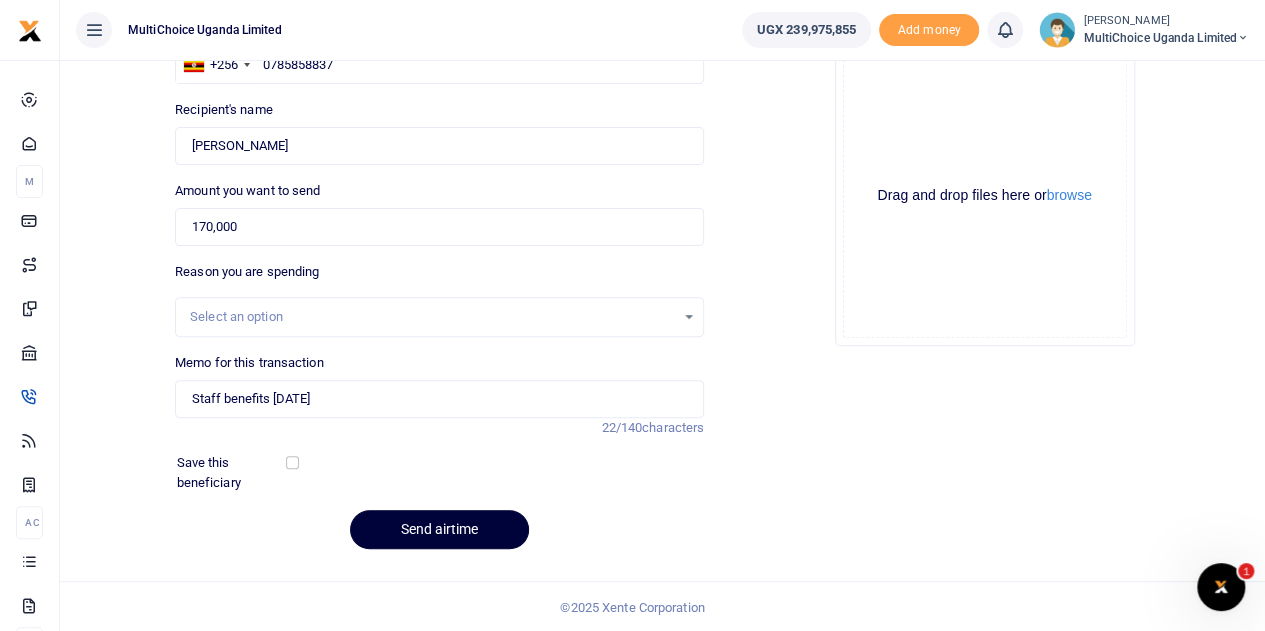 click on "Send airtime" at bounding box center [439, 529] 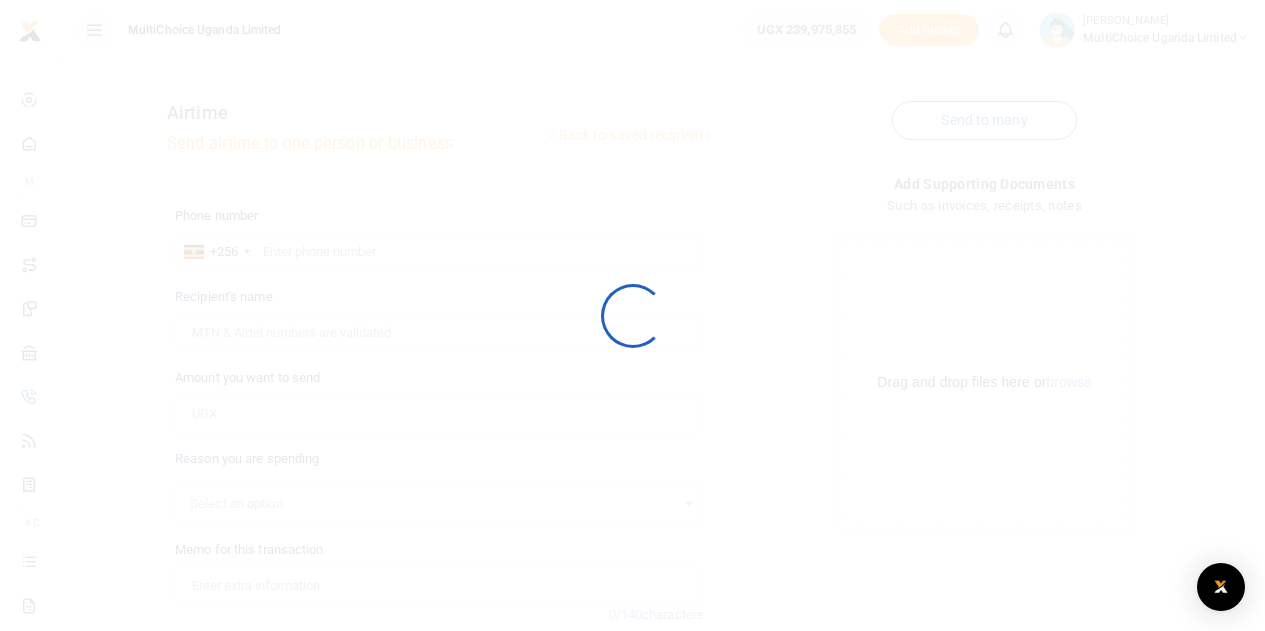 scroll, scrollTop: 187, scrollLeft: 0, axis: vertical 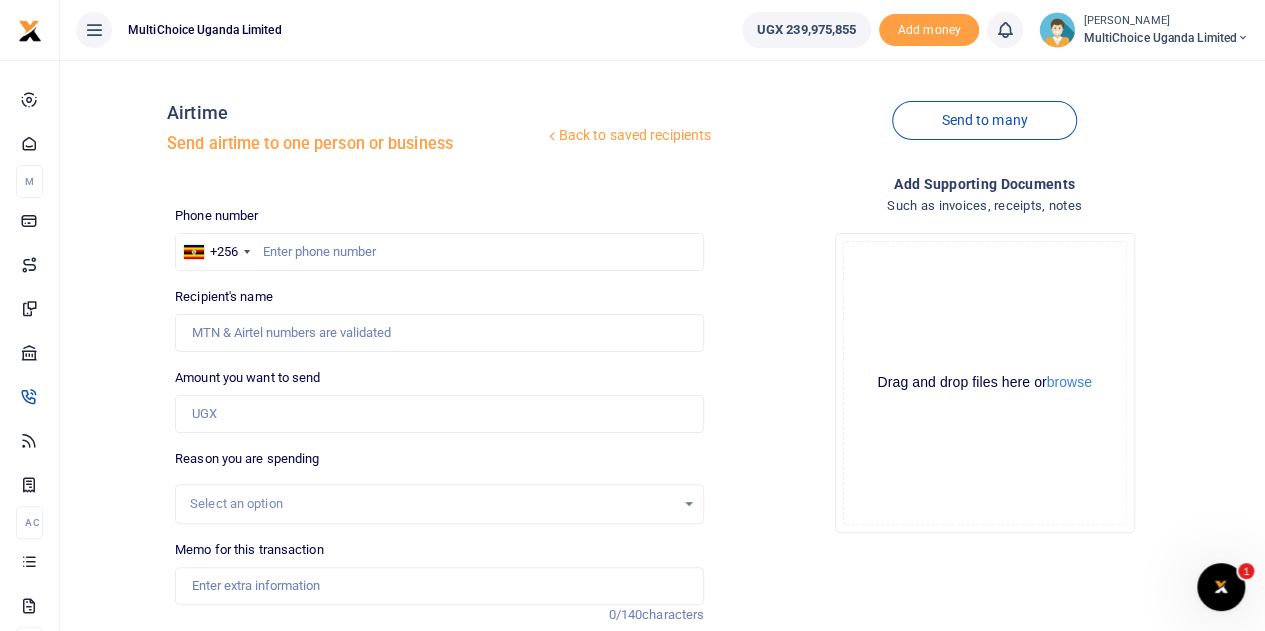 click on "MultiChoice Uganda Limited" at bounding box center [1166, 38] 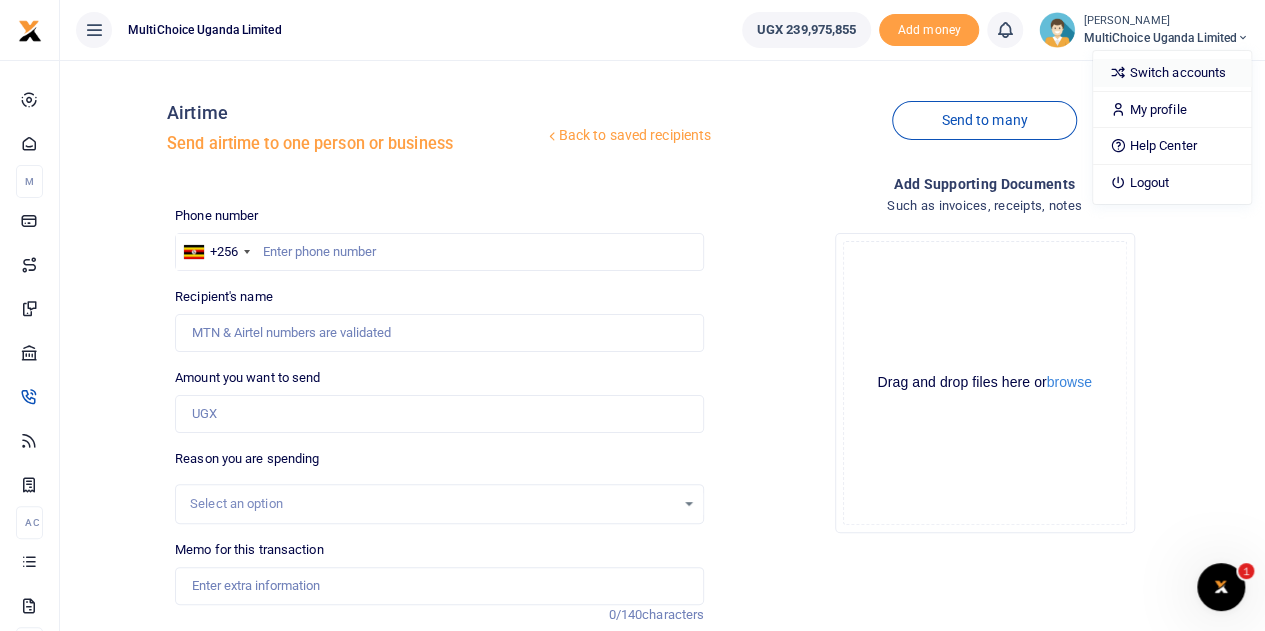 click on "Switch accounts" at bounding box center (1172, 73) 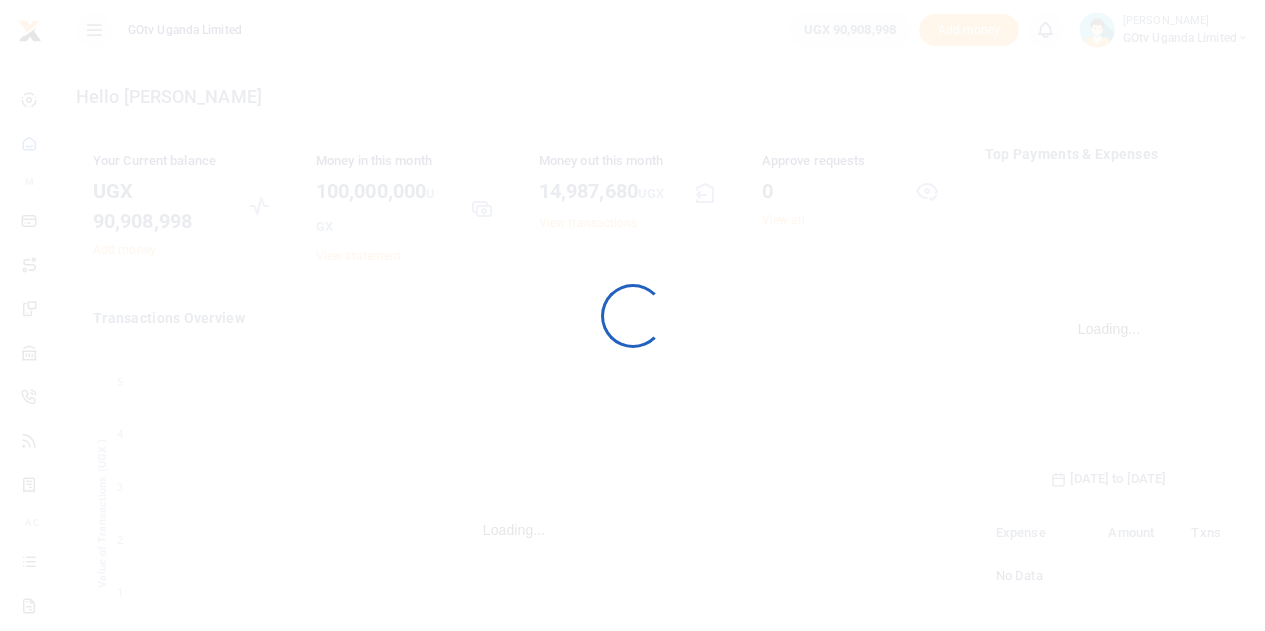 scroll, scrollTop: 0, scrollLeft: 0, axis: both 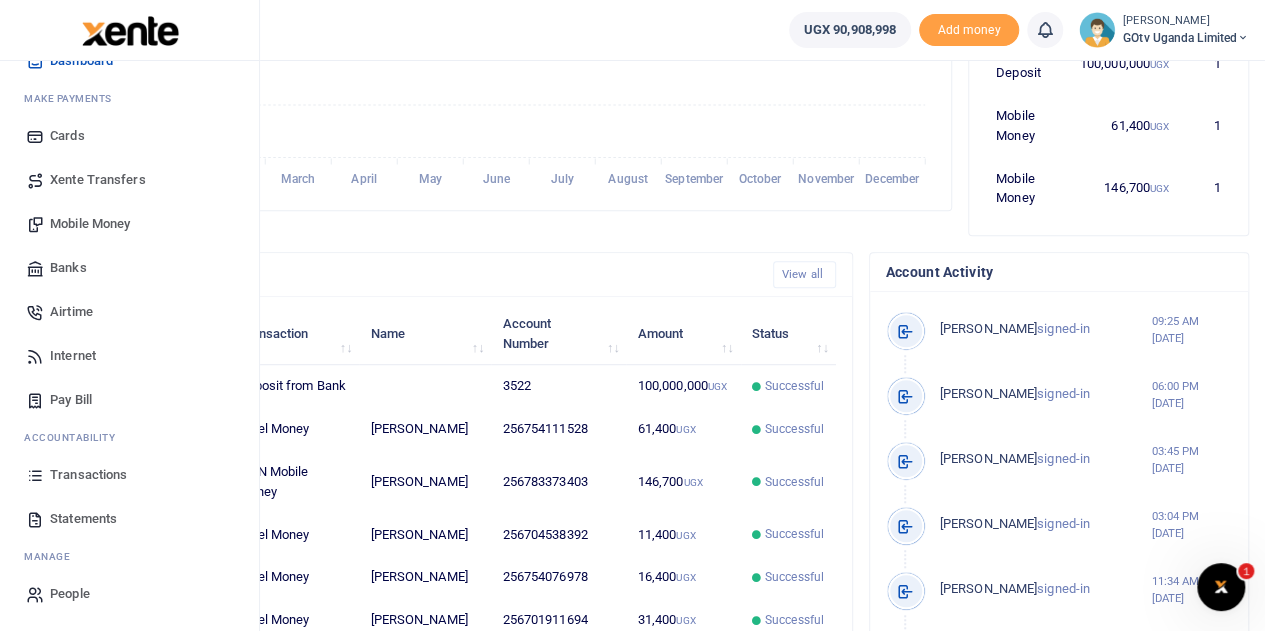 click on "Mobile Money" at bounding box center [90, 224] 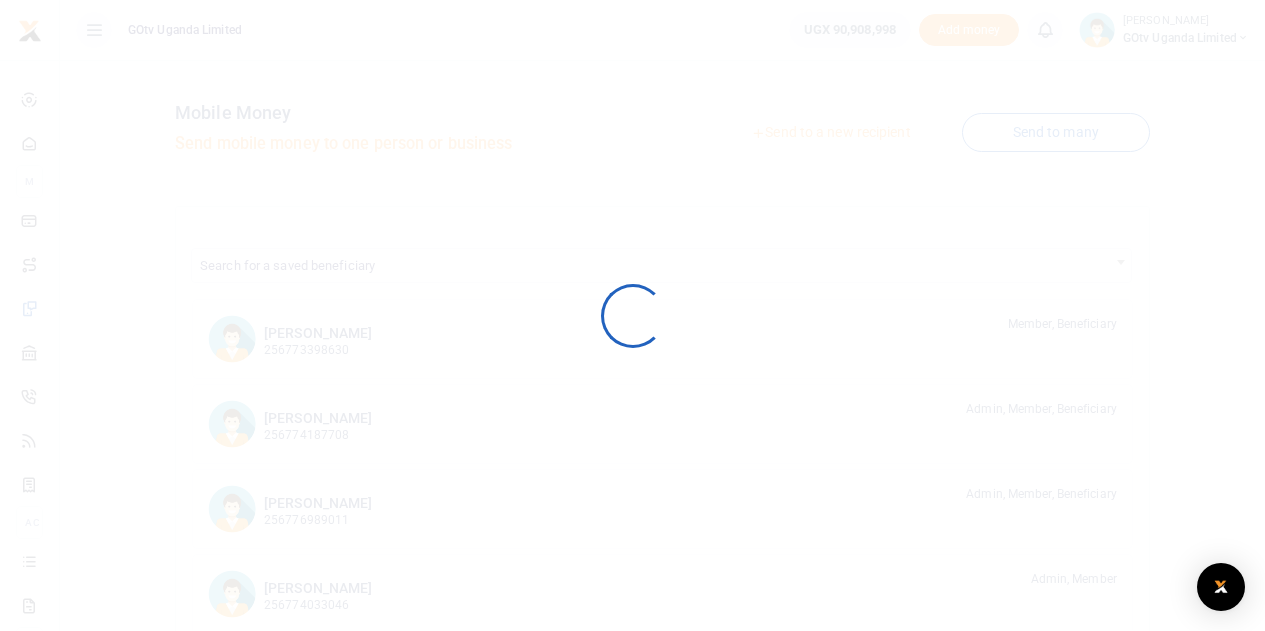 scroll, scrollTop: 0, scrollLeft: 0, axis: both 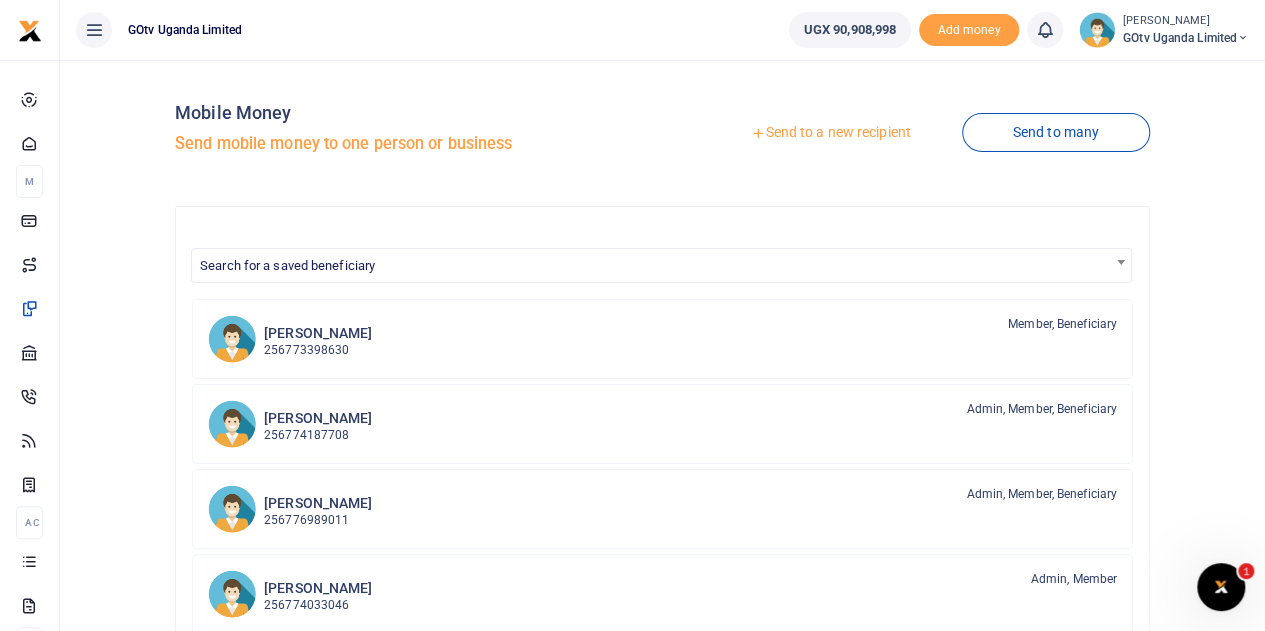 click on "Send to a new recipient
Send to many" at bounding box center (909, 133) 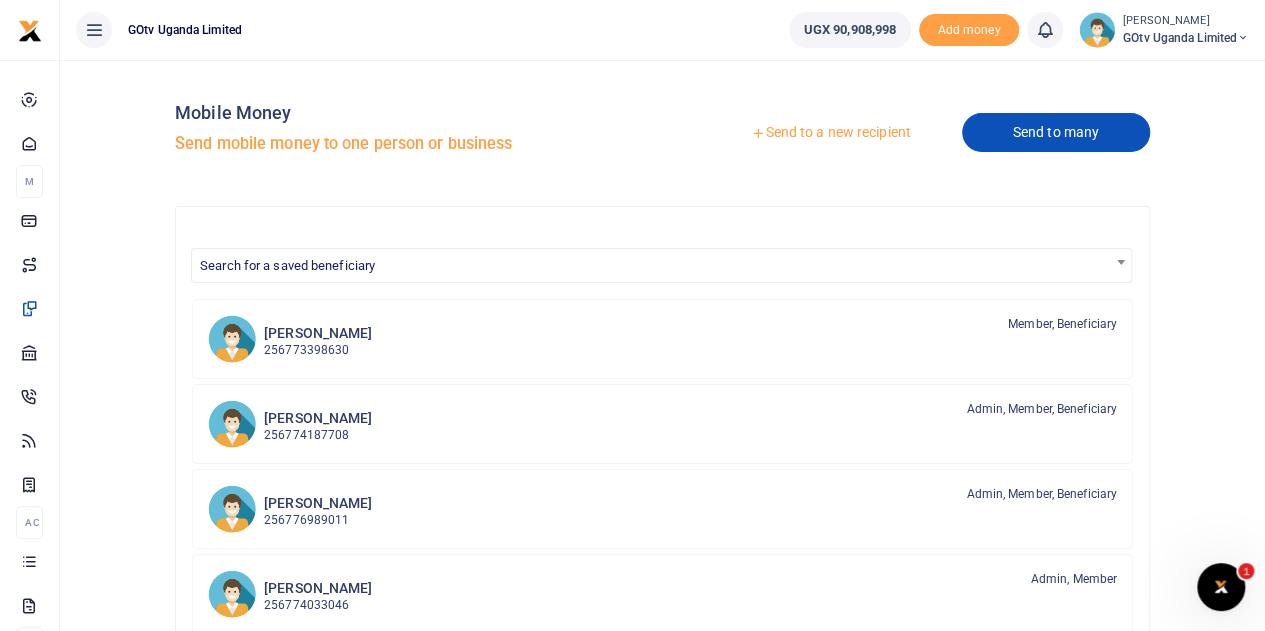 click on "Send to many" at bounding box center (1056, 132) 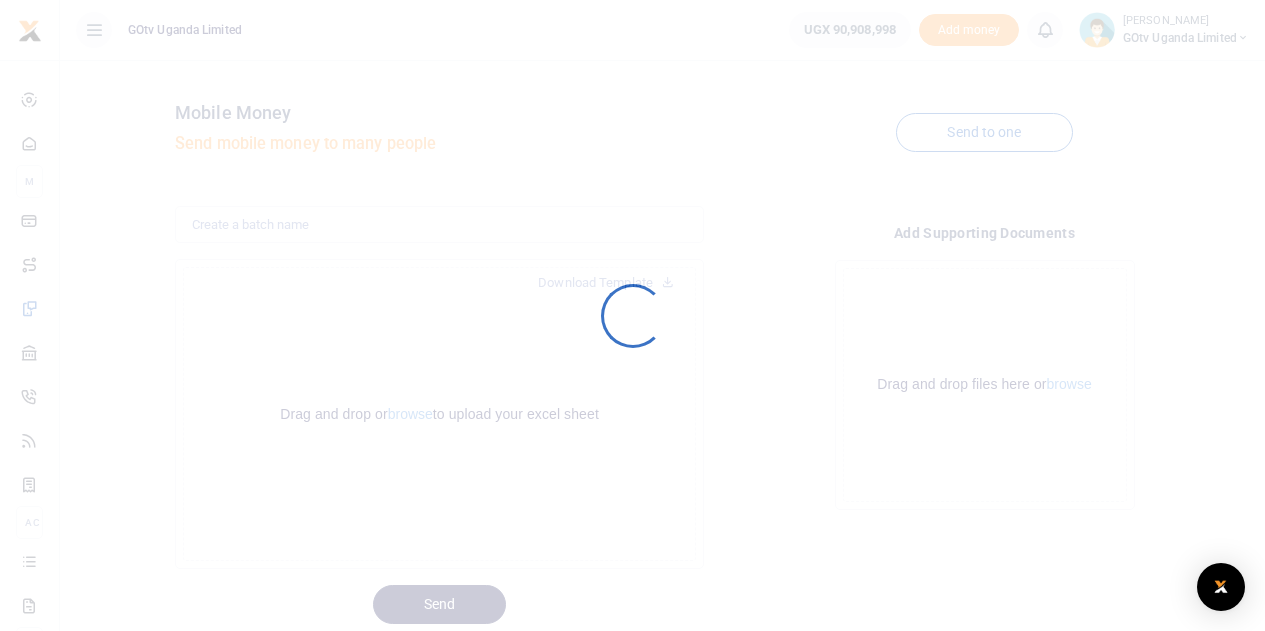 scroll, scrollTop: 0, scrollLeft: 0, axis: both 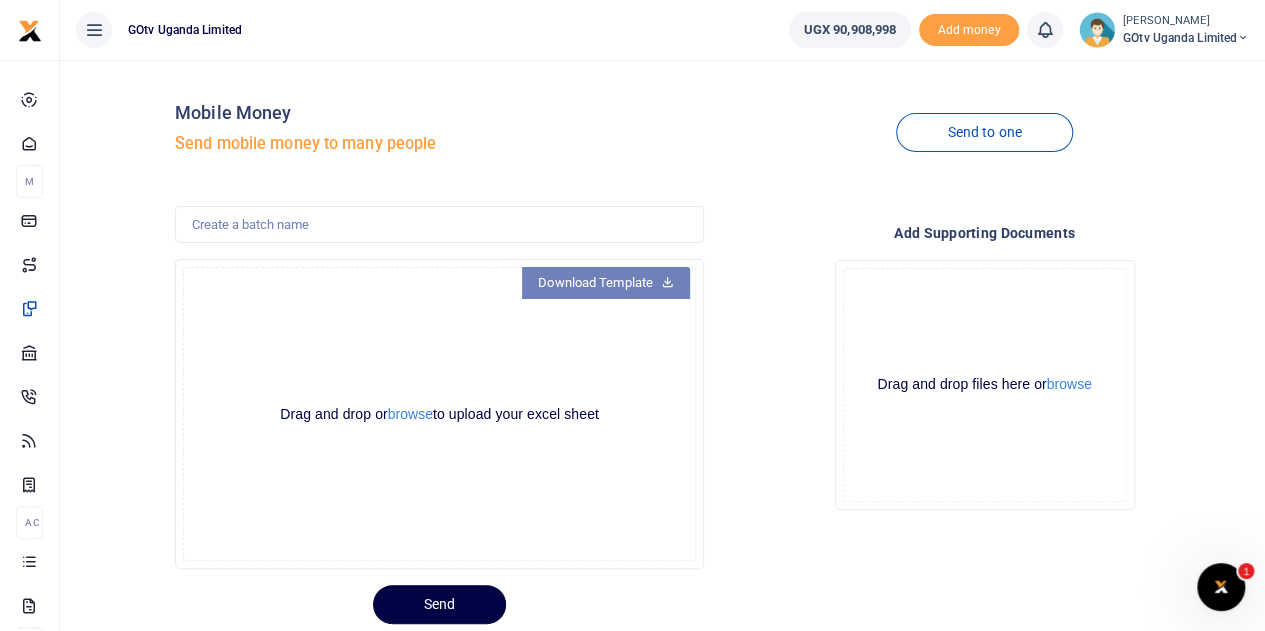 click on "Download Template" at bounding box center (606, 283) 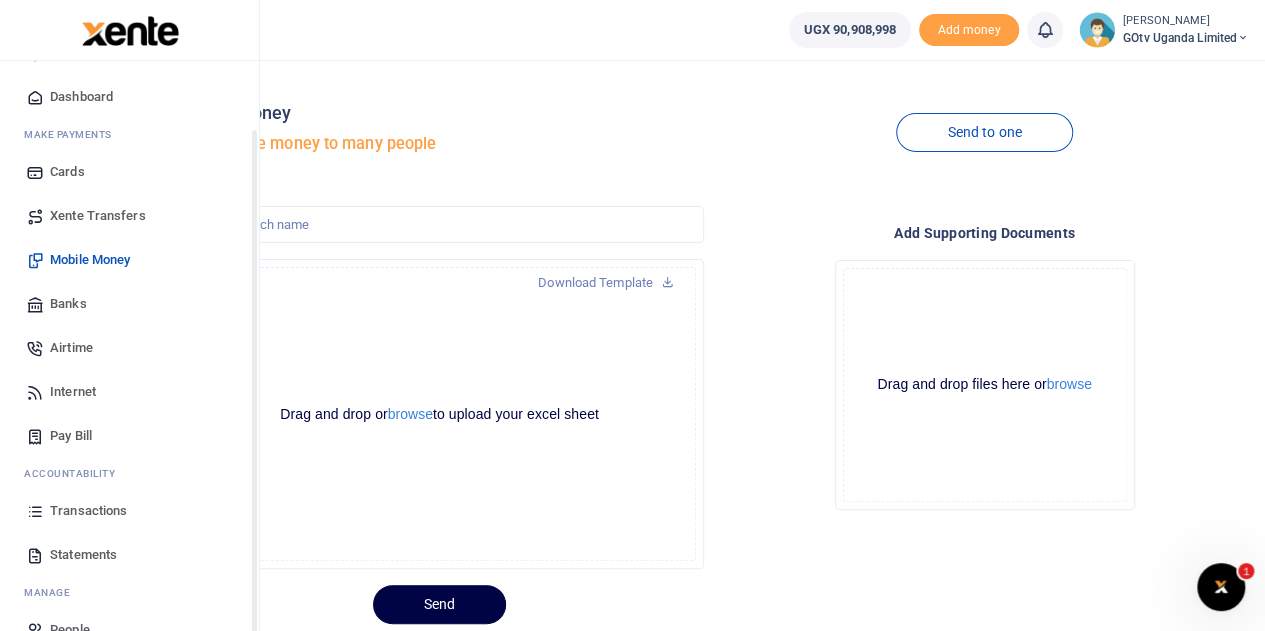 scroll, scrollTop: 82, scrollLeft: 0, axis: vertical 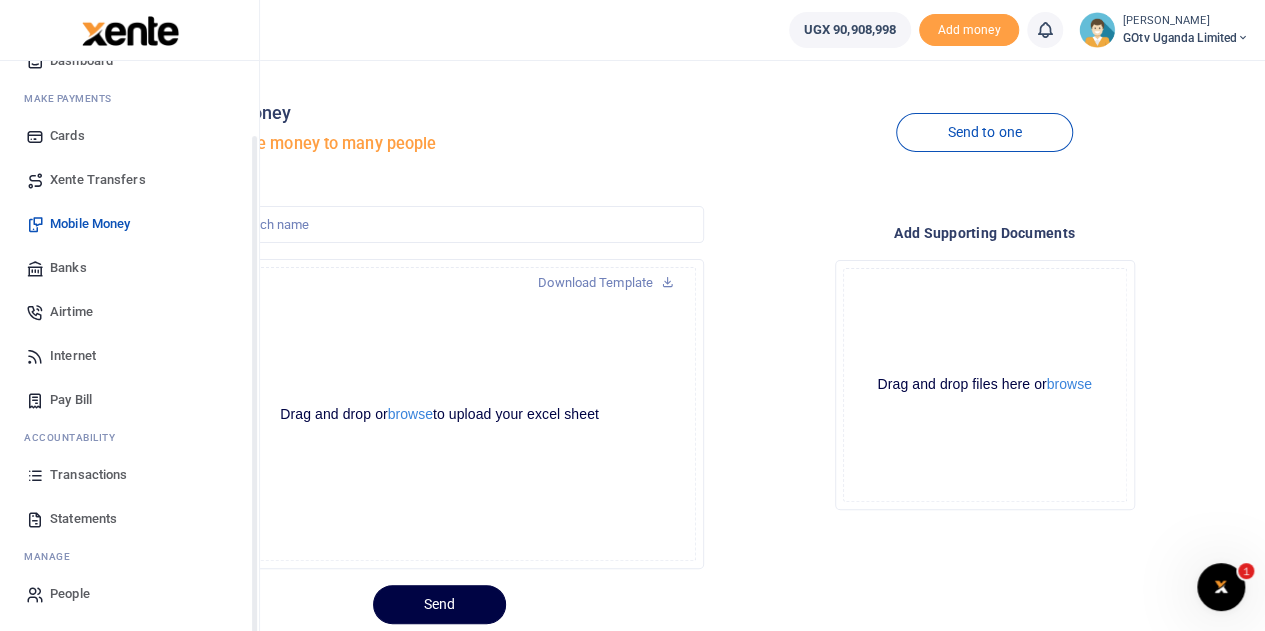 click on "Airtime" at bounding box center (71, 312) 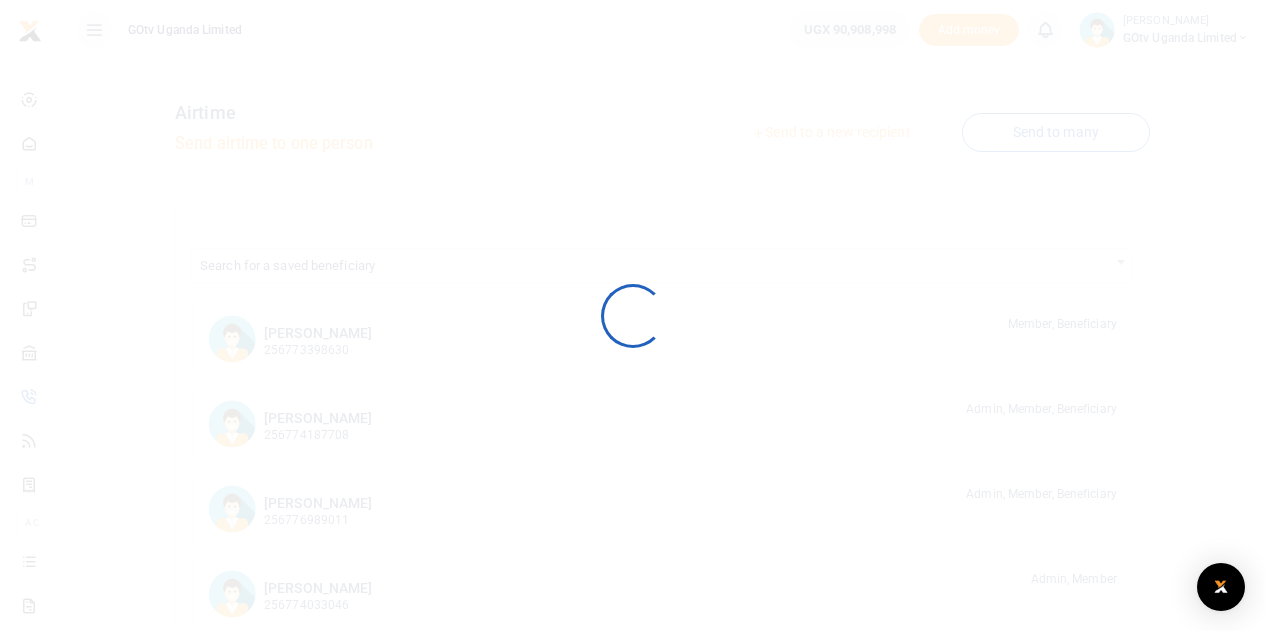 scroll, scrollTop: 0, scrollLeft: 0, axis: both 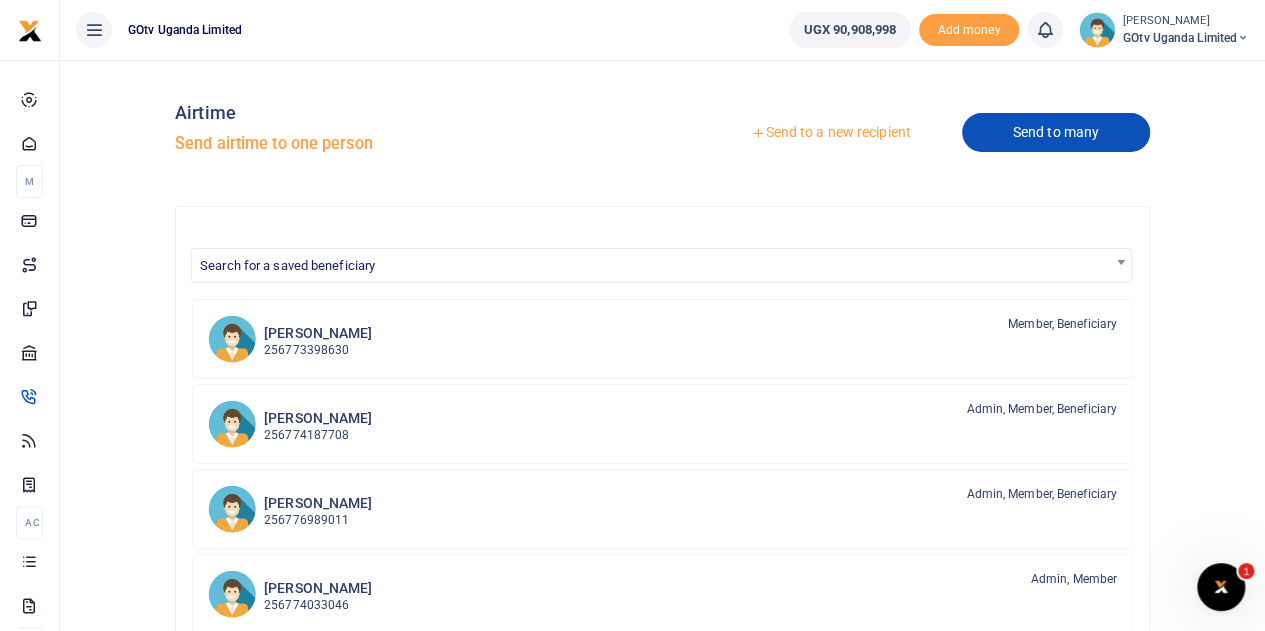 click on "Send to many" at bounding box center [1056, 132] 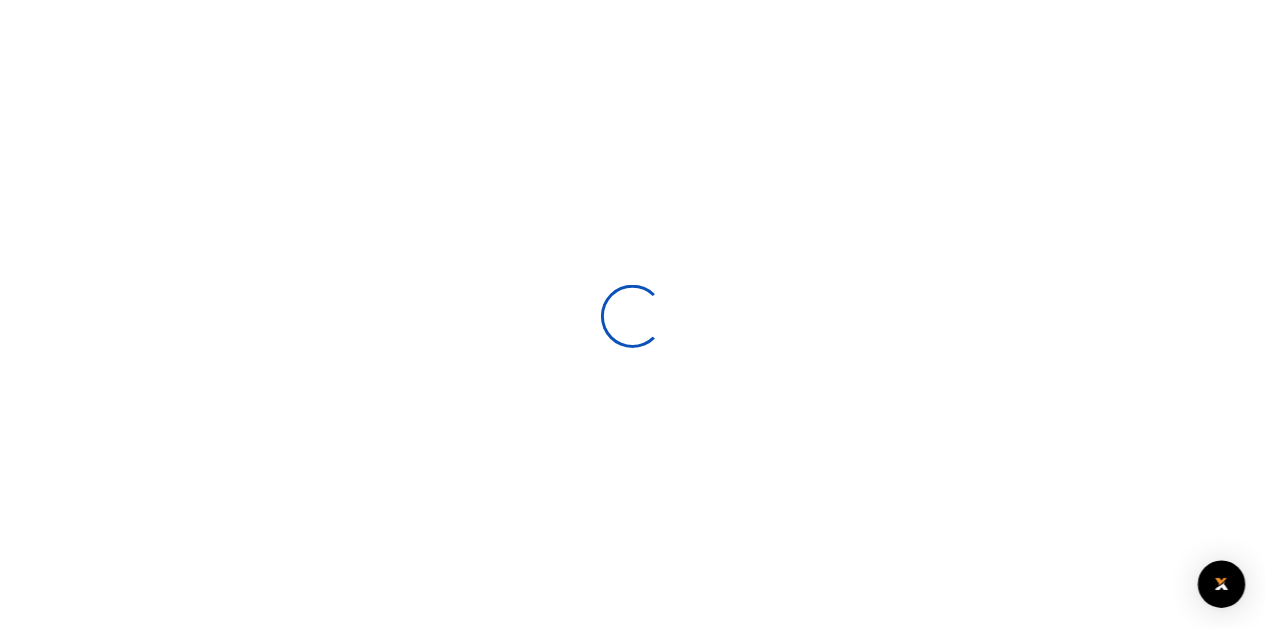 scroll, scrollTop: 0, scrollLeft: 0, axis: both 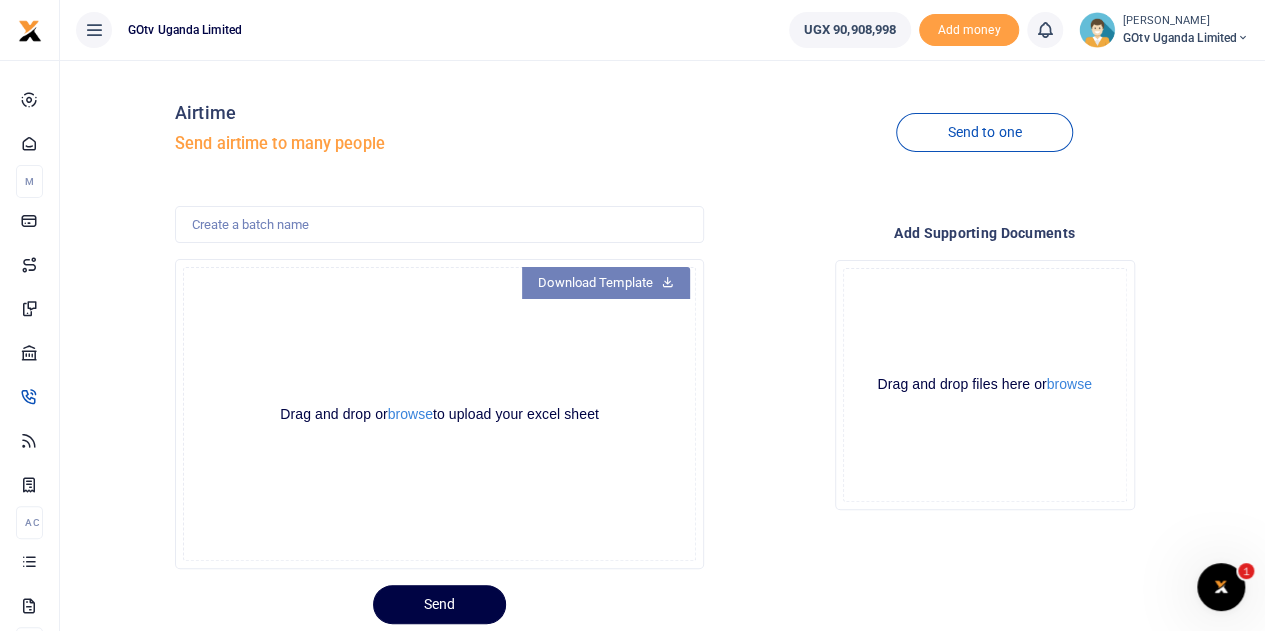 click on "Download Template" at bounding box center (606, 283) 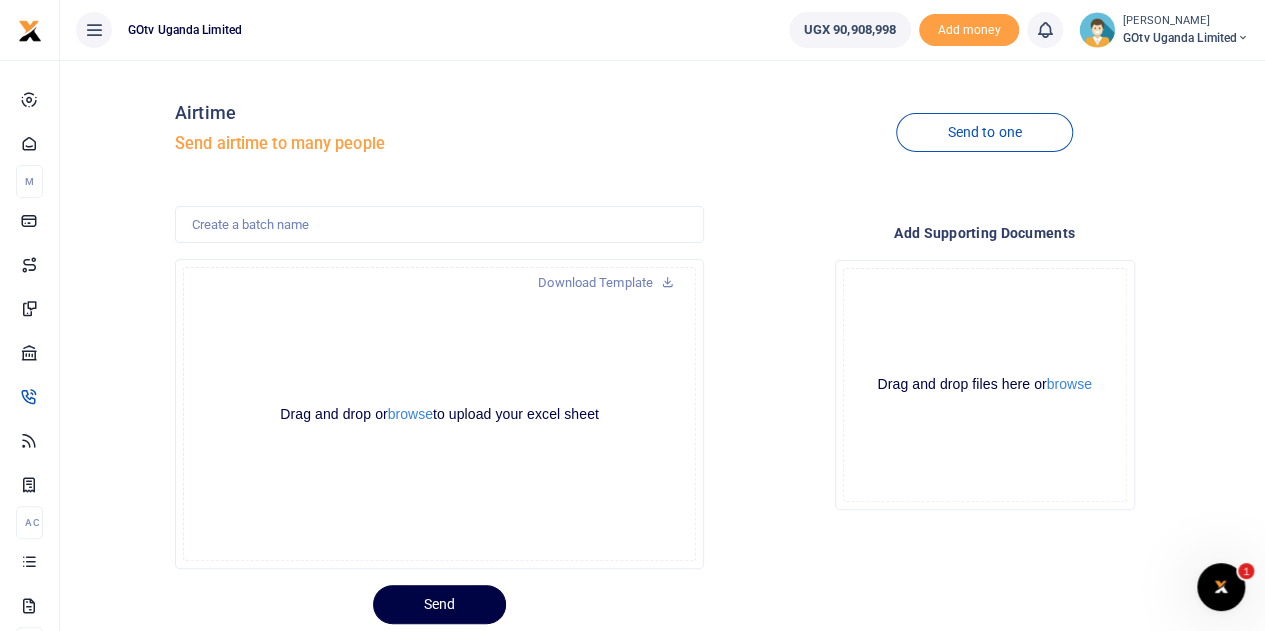 scroll, scrollTop: 60, scrollLeft: 0, axis: vertical 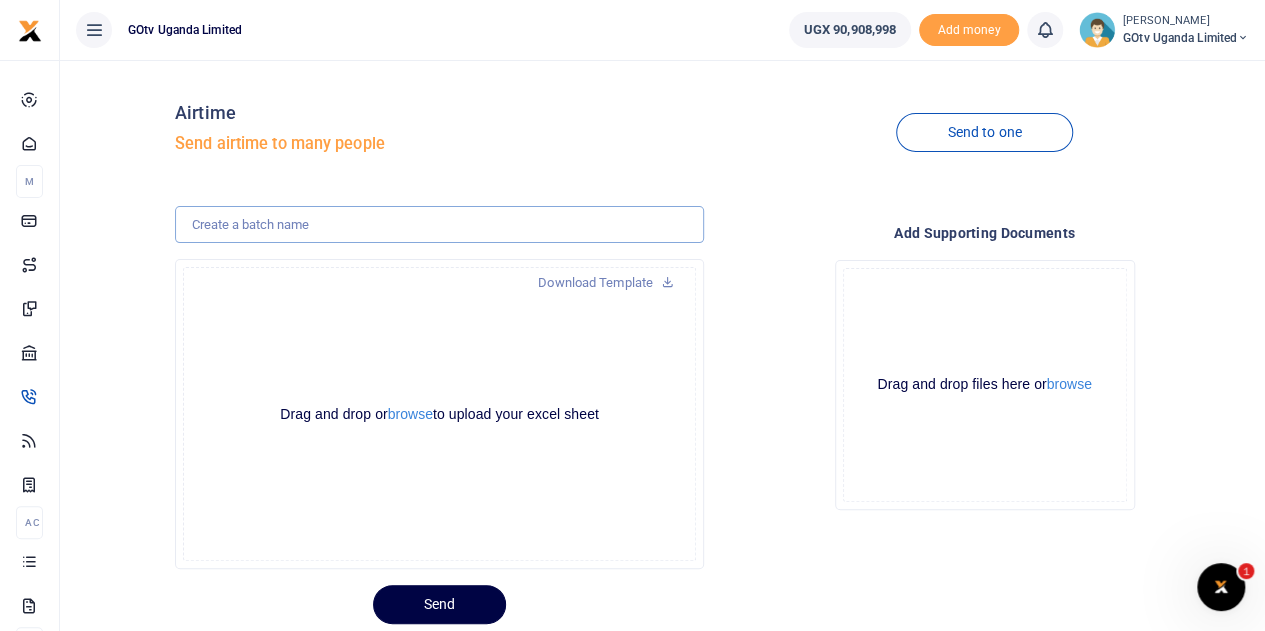 click at bounding box center [439, 225] 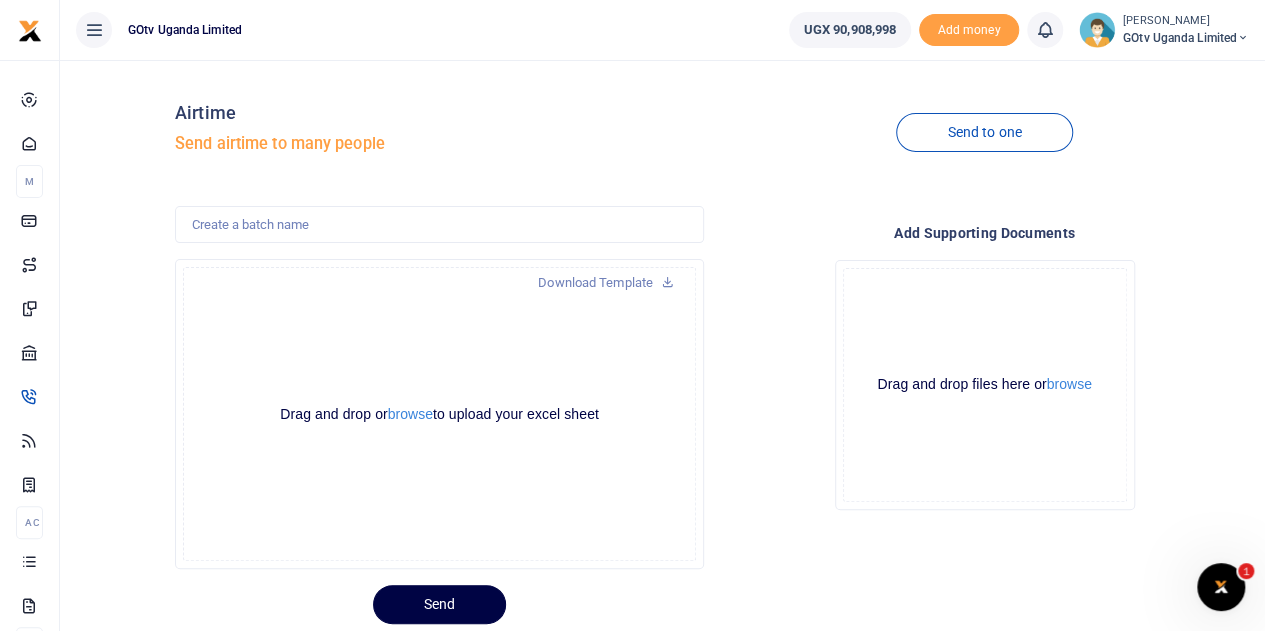 click on "Drag and drop or  browse  to upload your excel sheet Powered by  Uppy" 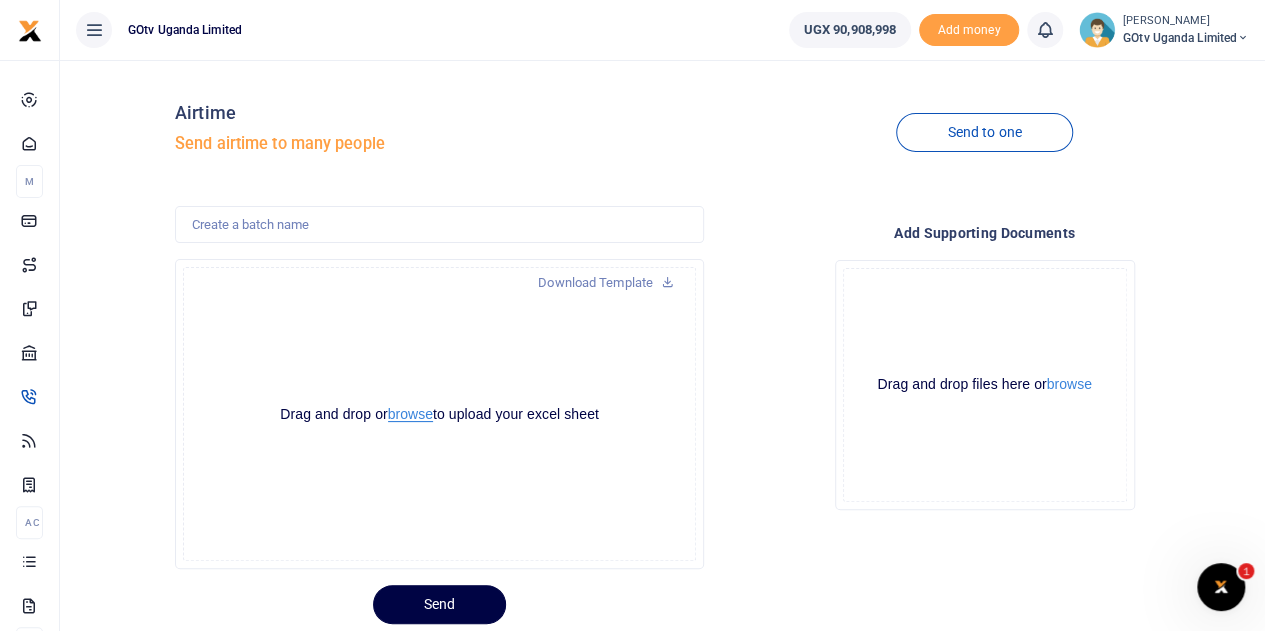 click on "browse" at bounding box center (410, 414) 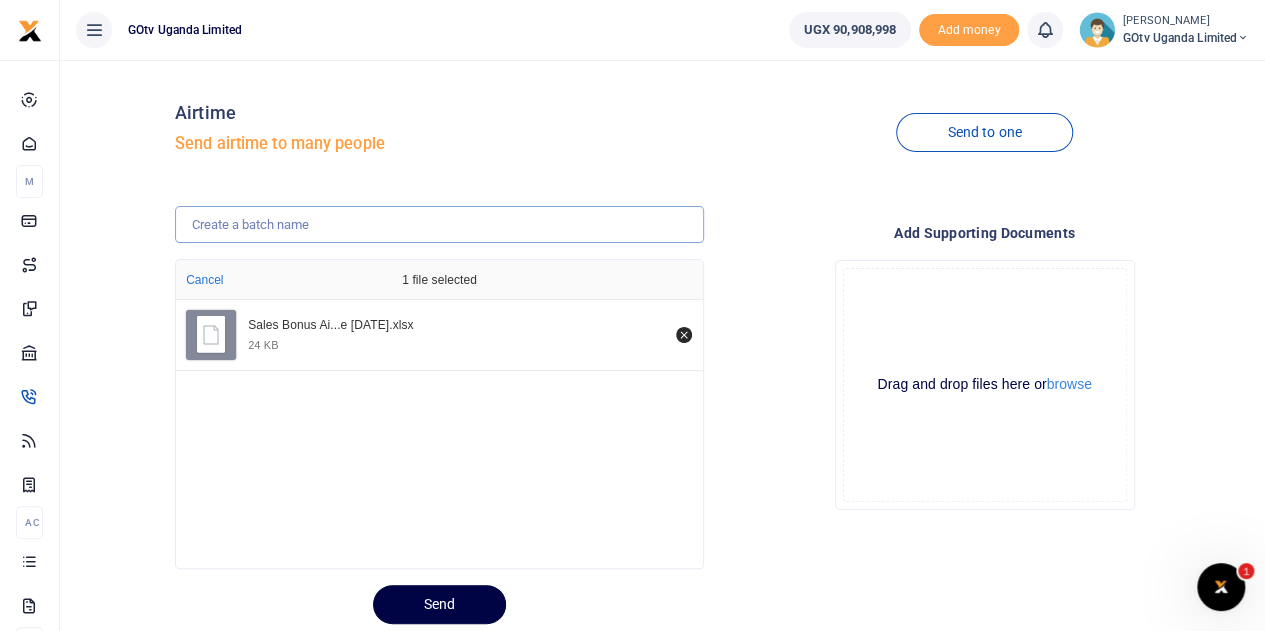 click at bounding box center (439, 225) 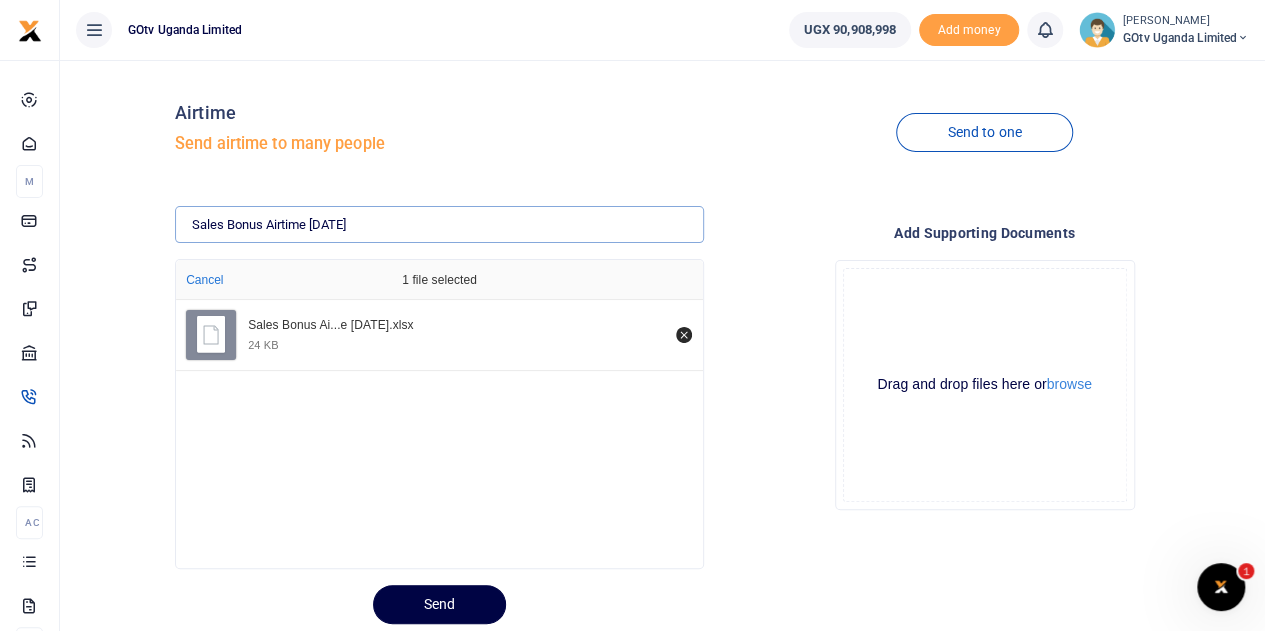 type on "Sales Bonus Airtime July25" 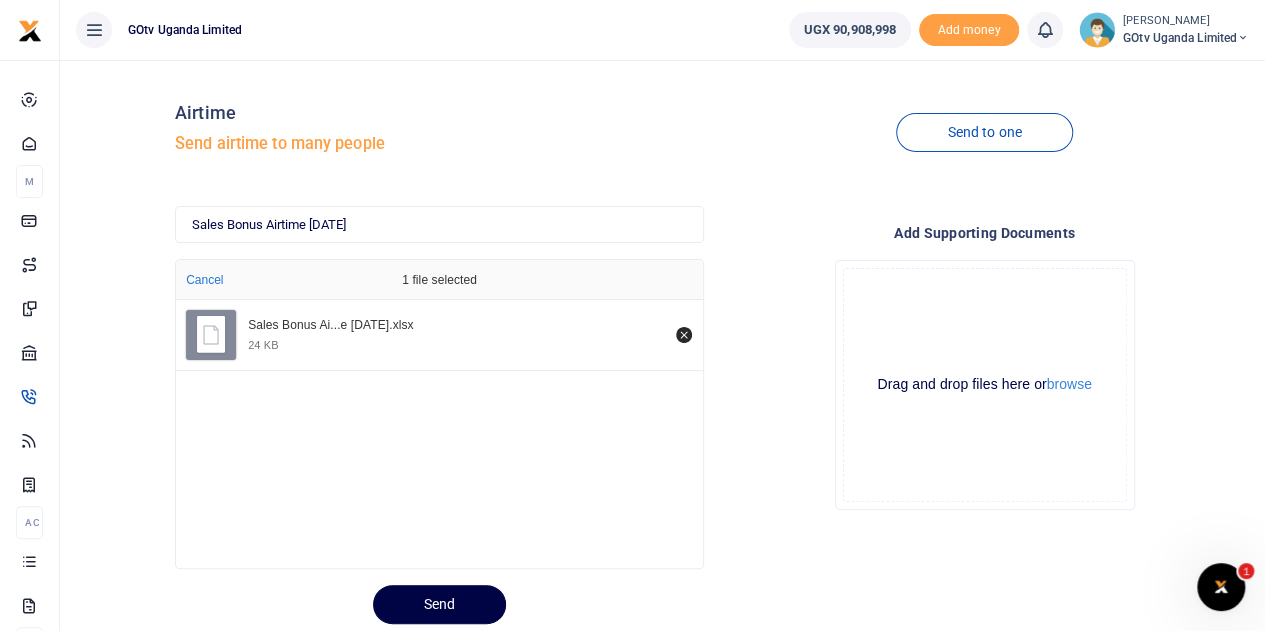 click on "Sales Bonus Ai...e July25.xlsx 24 KB" at bounding box center (439, 429) 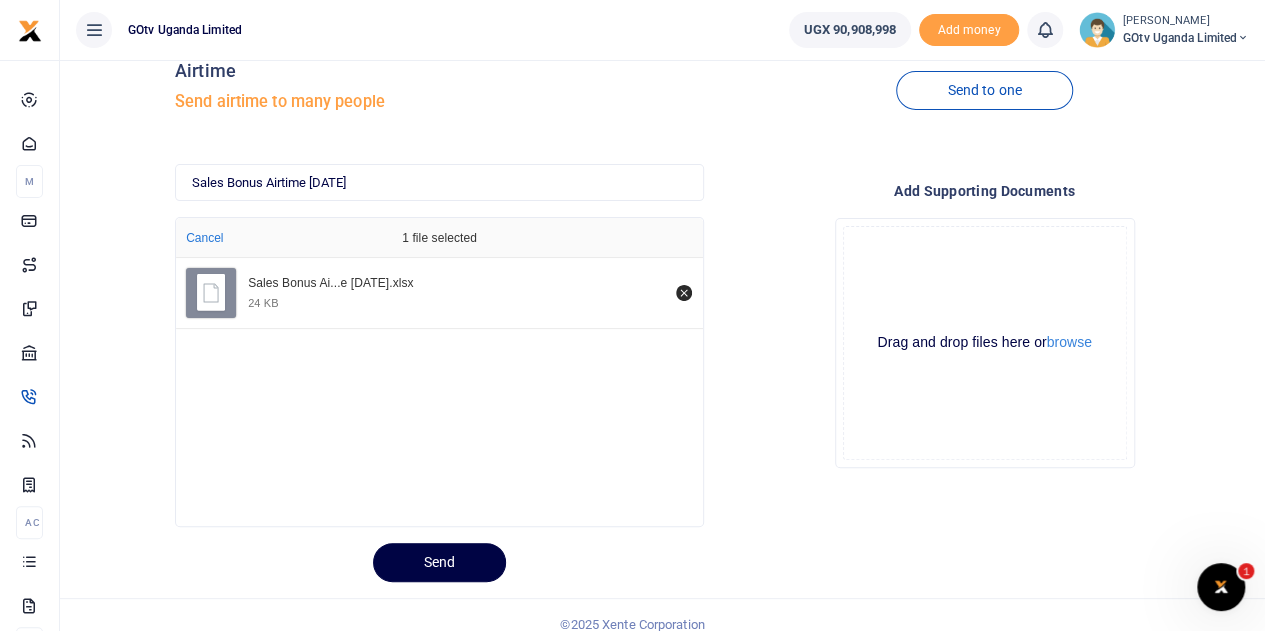 scroll, scrollTop: 60, scrollLeft: 0, axis: vertical 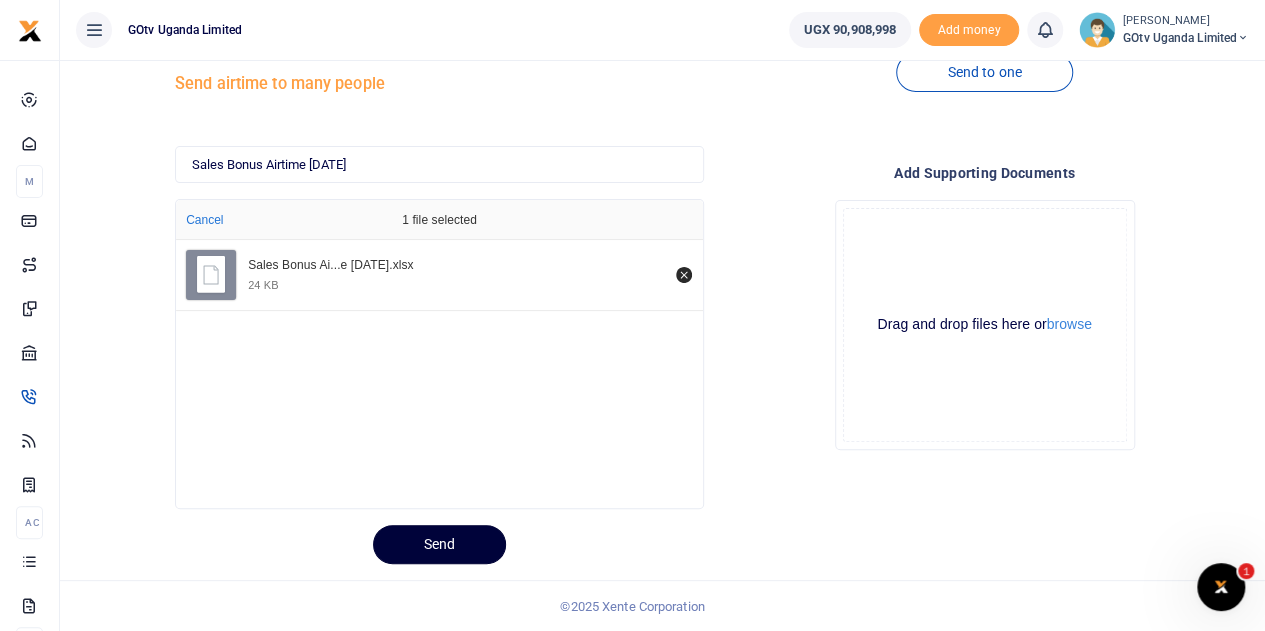 click on "Send" at bounding box center [439, 544] 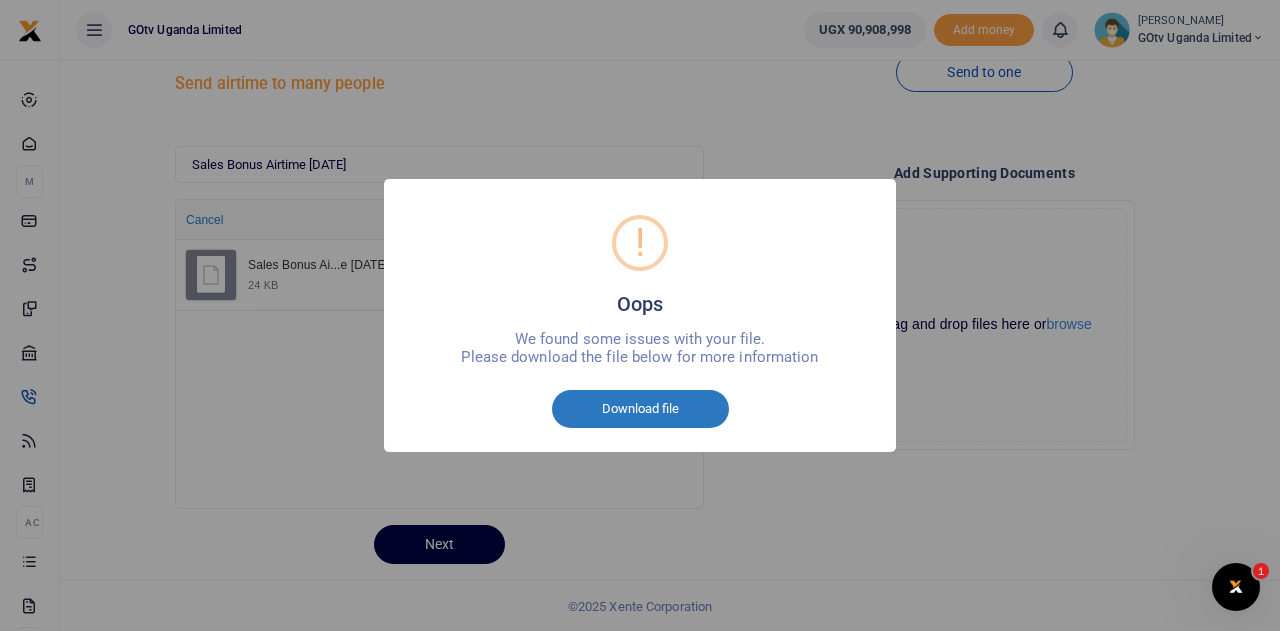 click on "Download file" at bounding box center [640, 409] 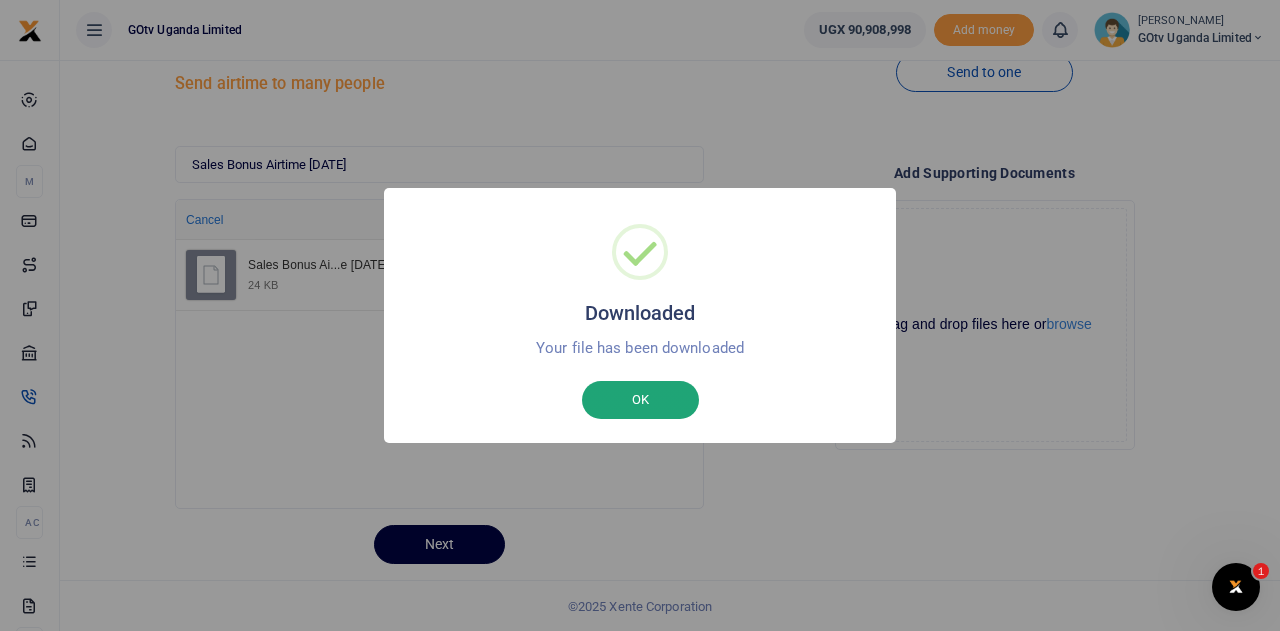 click on "OK" at bounding box center (640, 400) 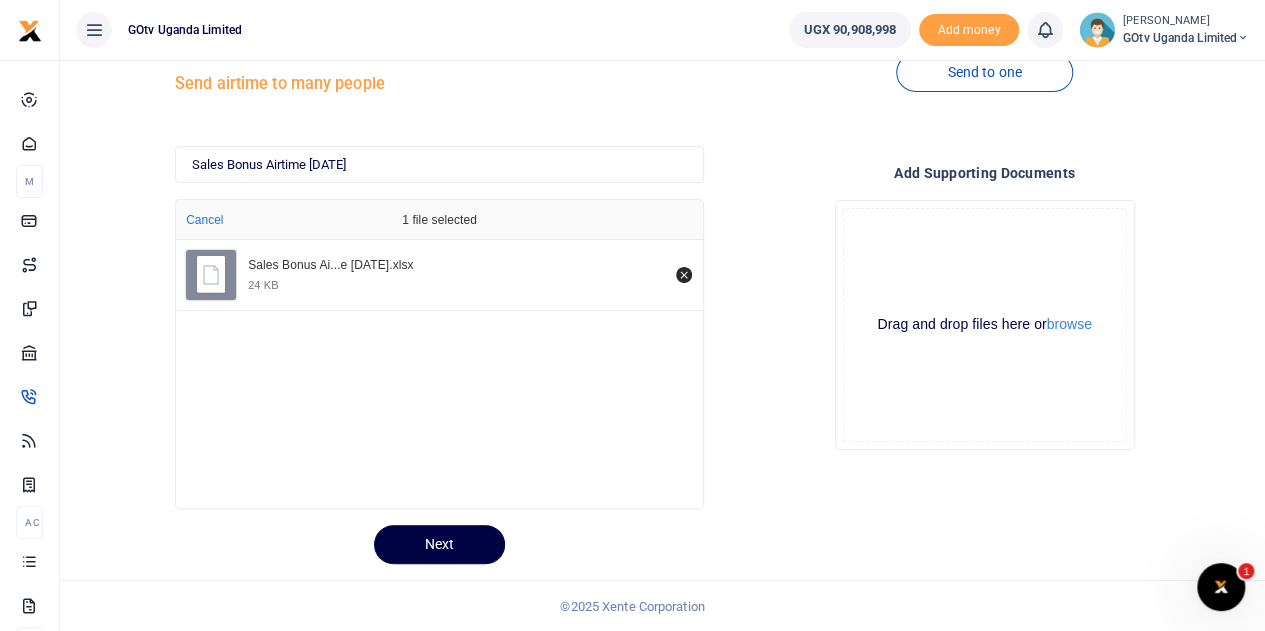 click on "Next" at bounding box center [439, 536] 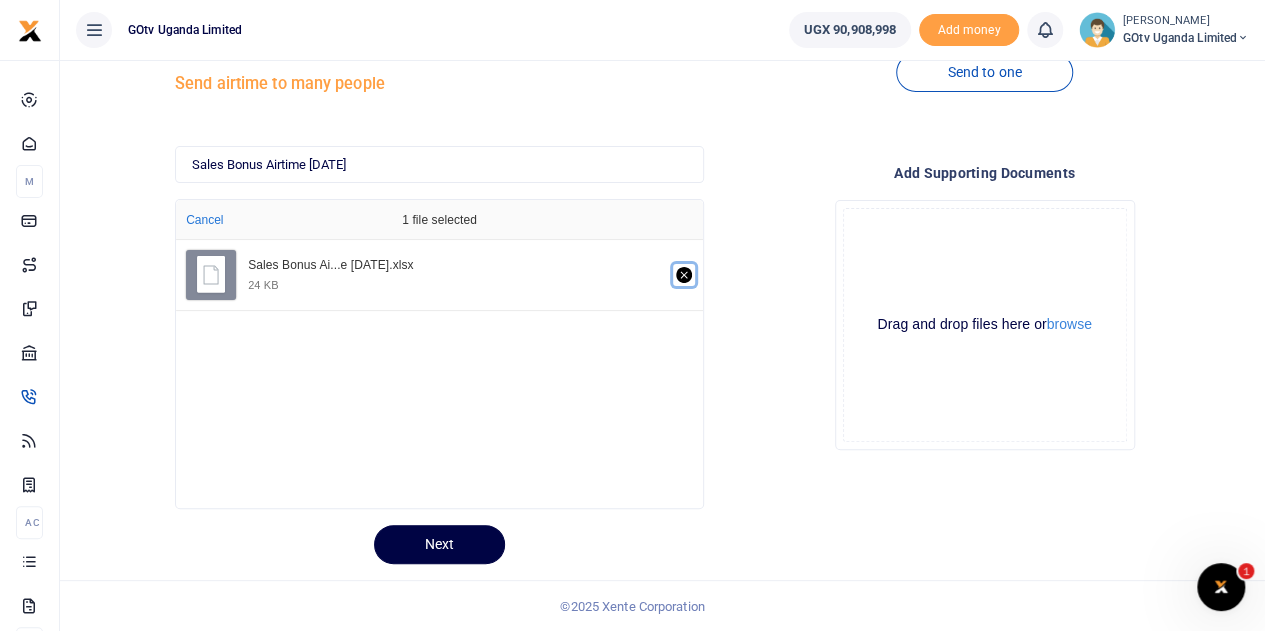 click 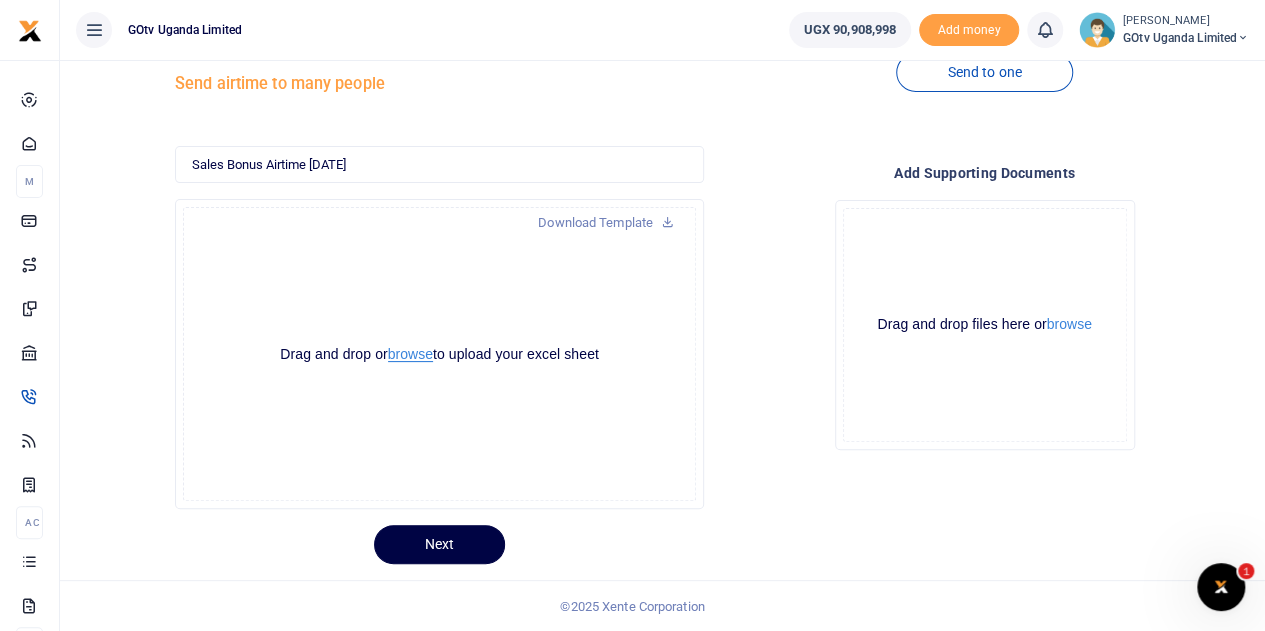 click on "browse" at bounding box center [410, 354] 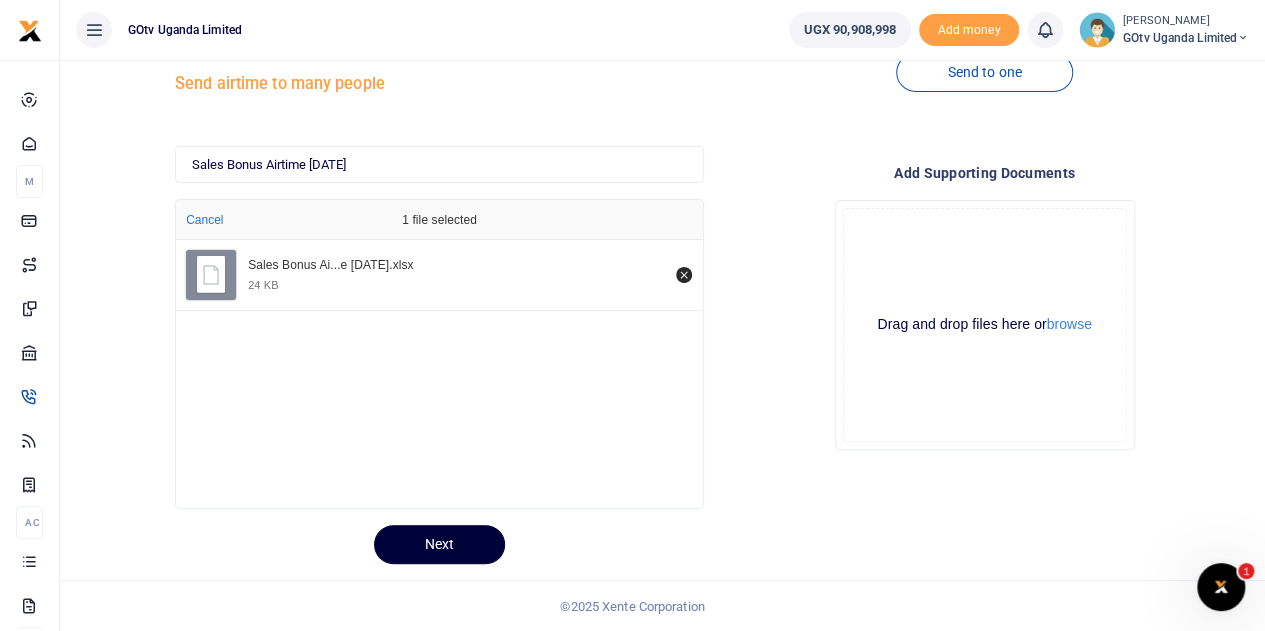 click on "Next" at bounding box center (439, 544) 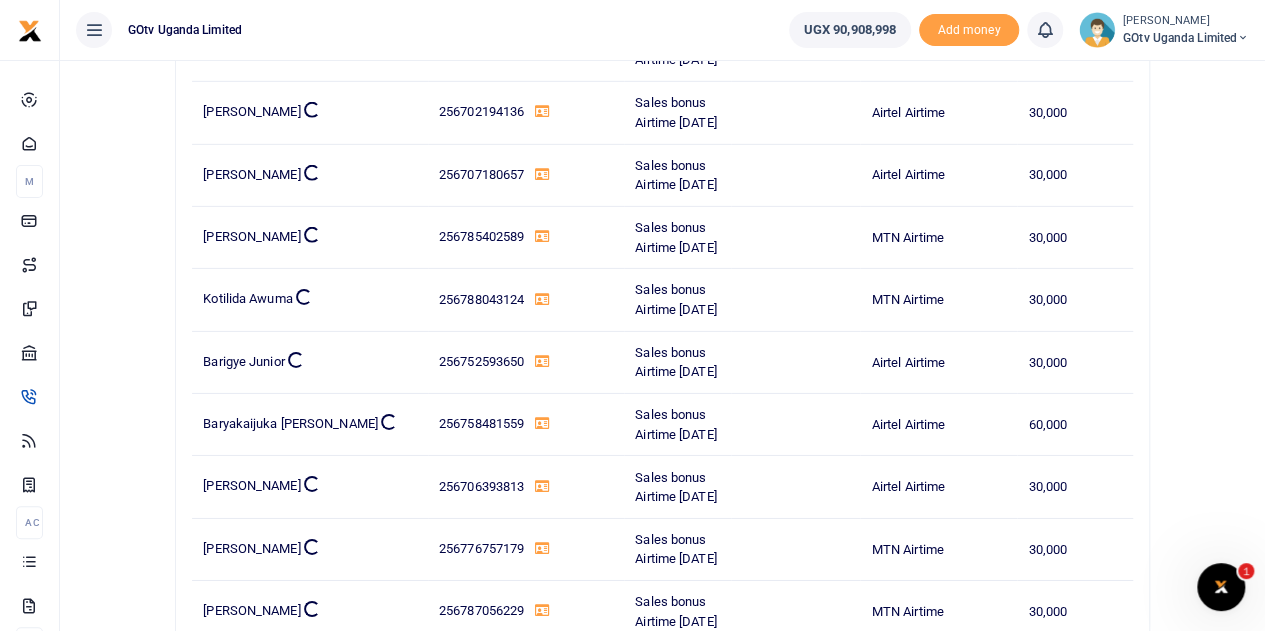 scroll, scrollTop: 3100, scrollLeft: 0, axis: vertical 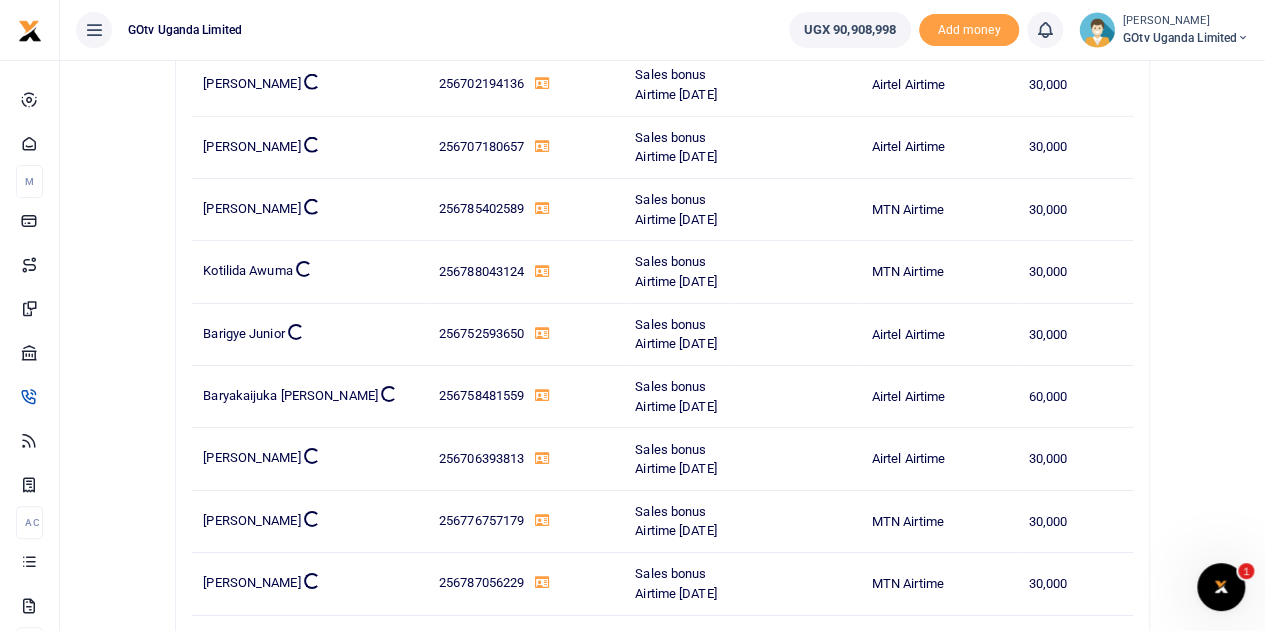 click on "Confirm your airtime batch
Batch name: Sales Bonus Airtime July25
11,390,000 UGX
336  TRANSACTIONS
Sales Bonus Airtime July25
Download Template
Drop your files here Cancel 1 file selected Sales Bonus Ai...e July25.xlsx 24 KB
Add supporting Documents
Drop your files here Drag and drop files here or  browse Powered by  Uppy" at bounding box center [662, 7618] 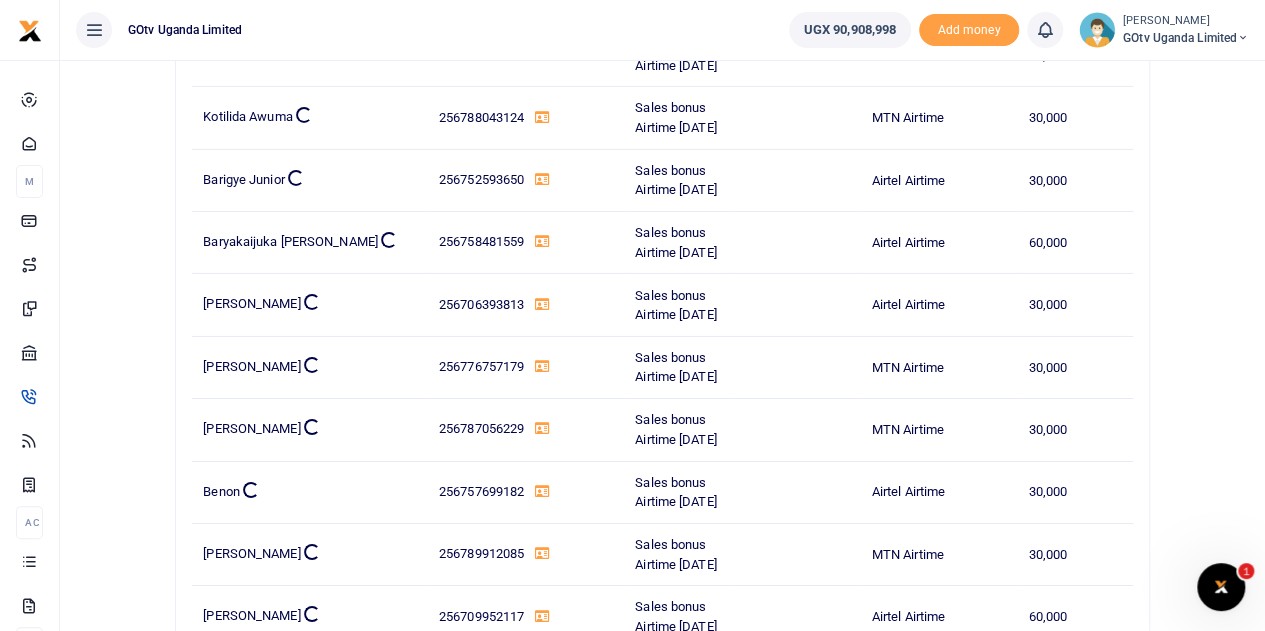 scroll, scrollTop: 3300, scrollLeft: 0, axis: vertical 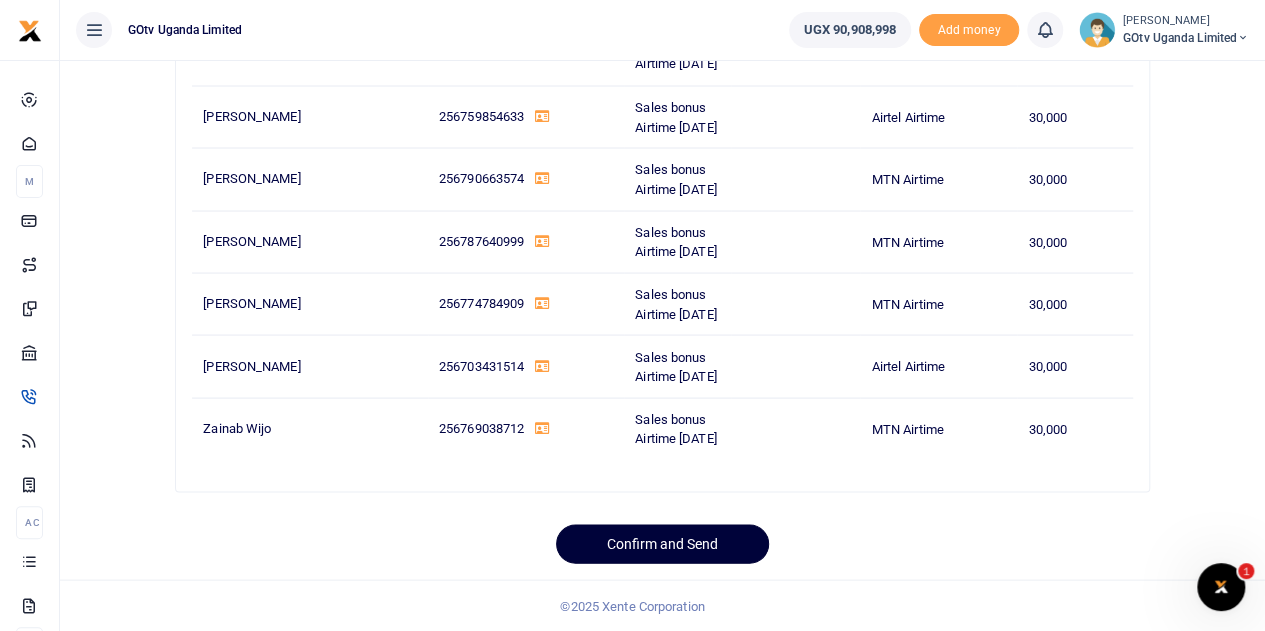 click on "Confirm and Send" at bounding box center (662, 543) 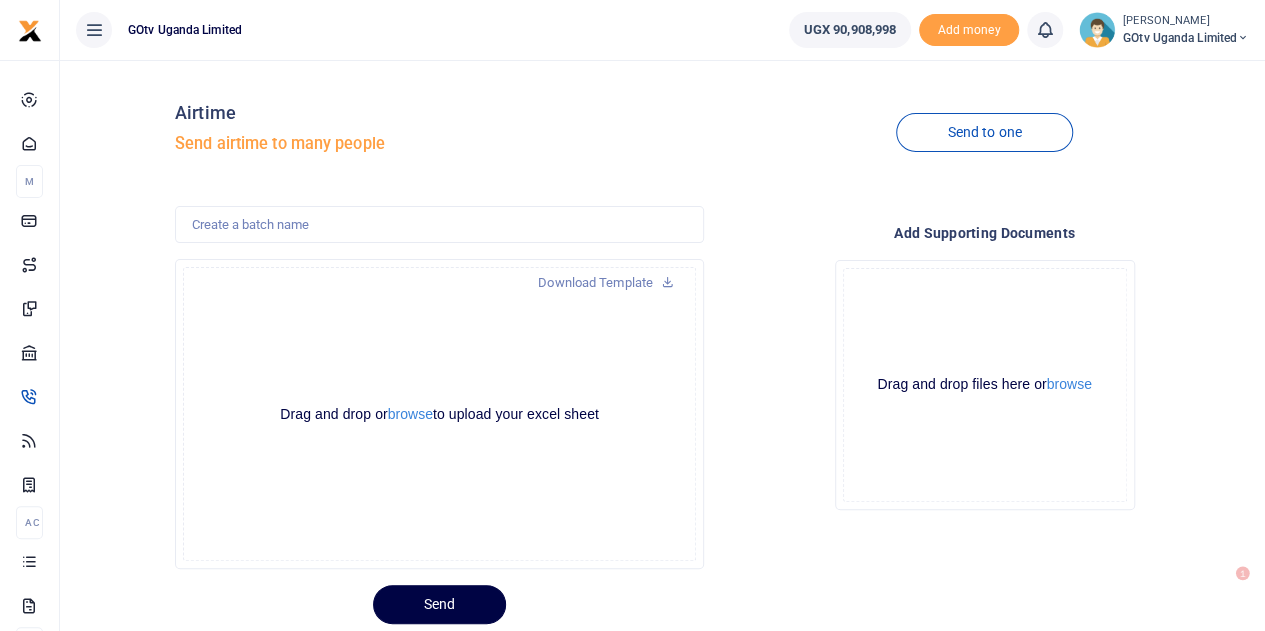 scroll, scrollTop: 42, scrollLeft: 0, axis: vertical 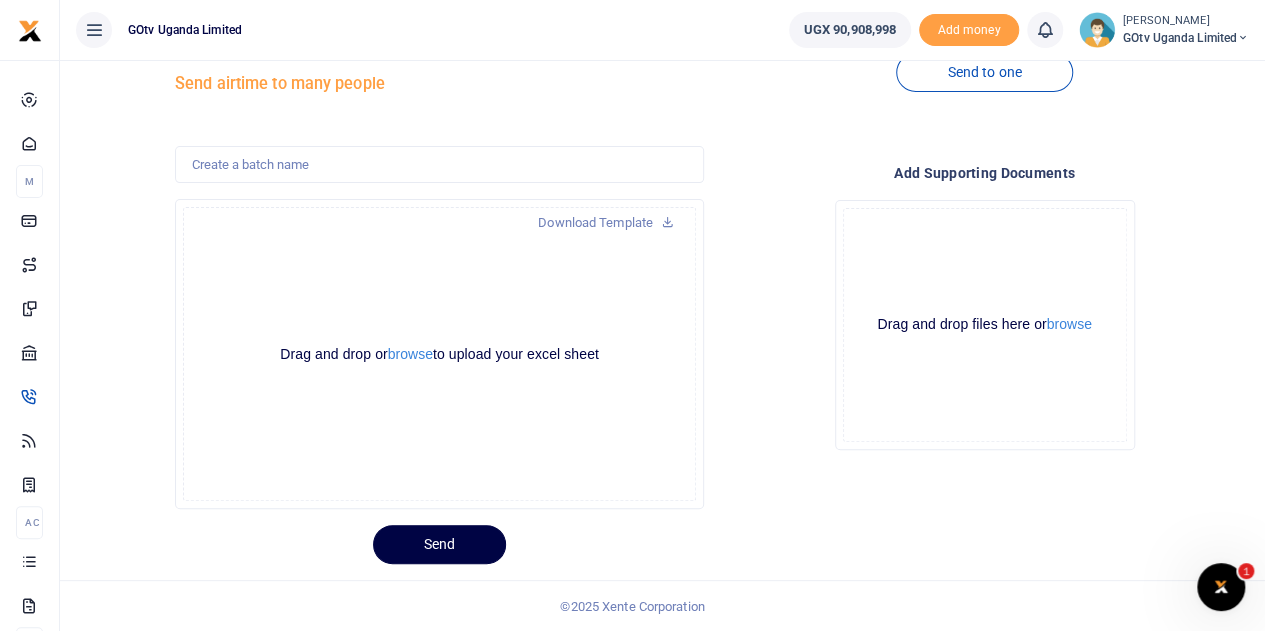click on "Drag and drop or  browse  to upload your excel sheet Powered by  Uppy" 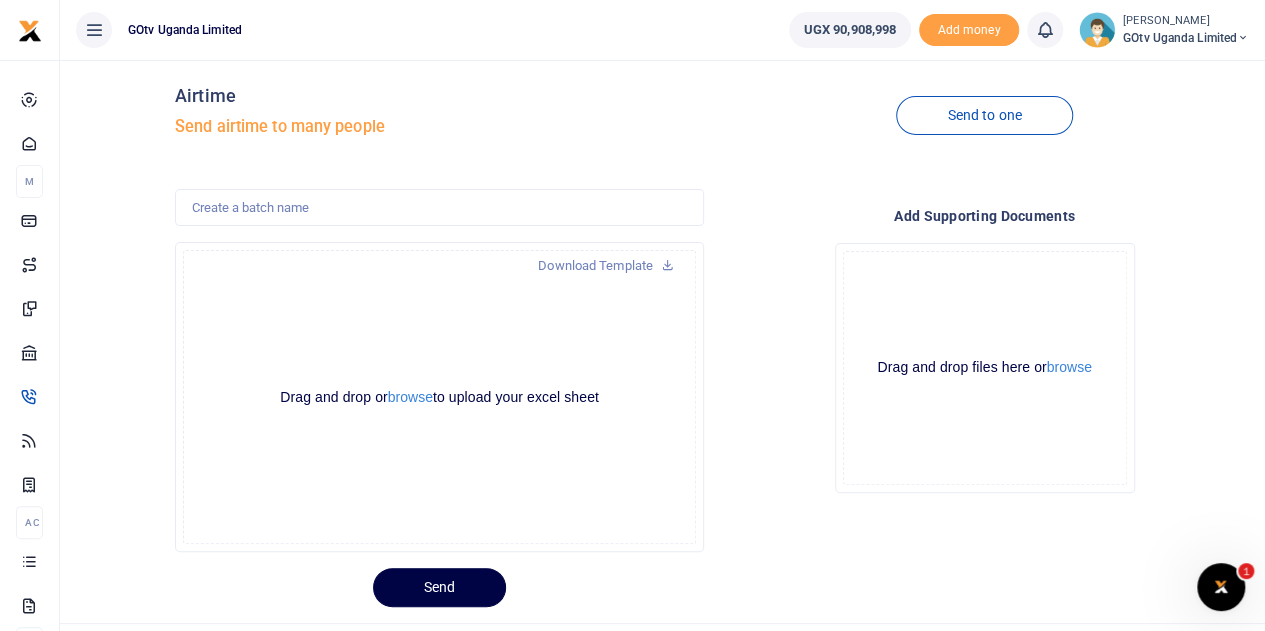 scroll, scrollTop: 0, scrollLeft: 0, axis: both 